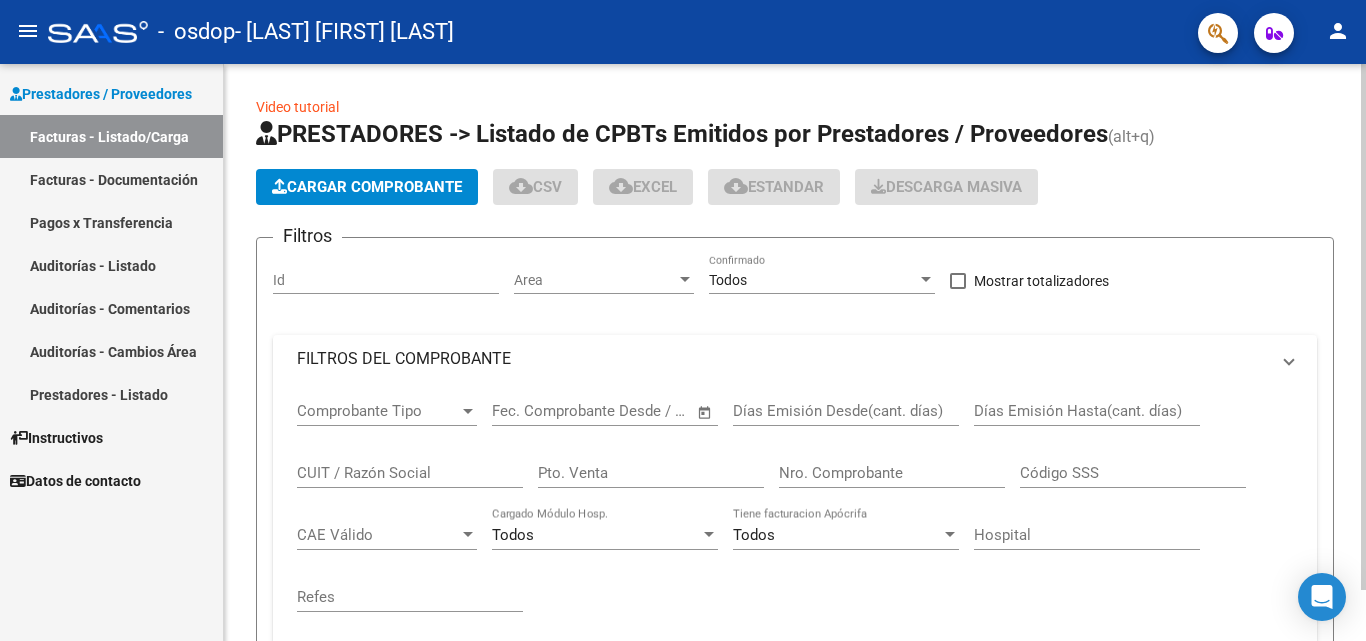 click on "Cargar Comprobante" 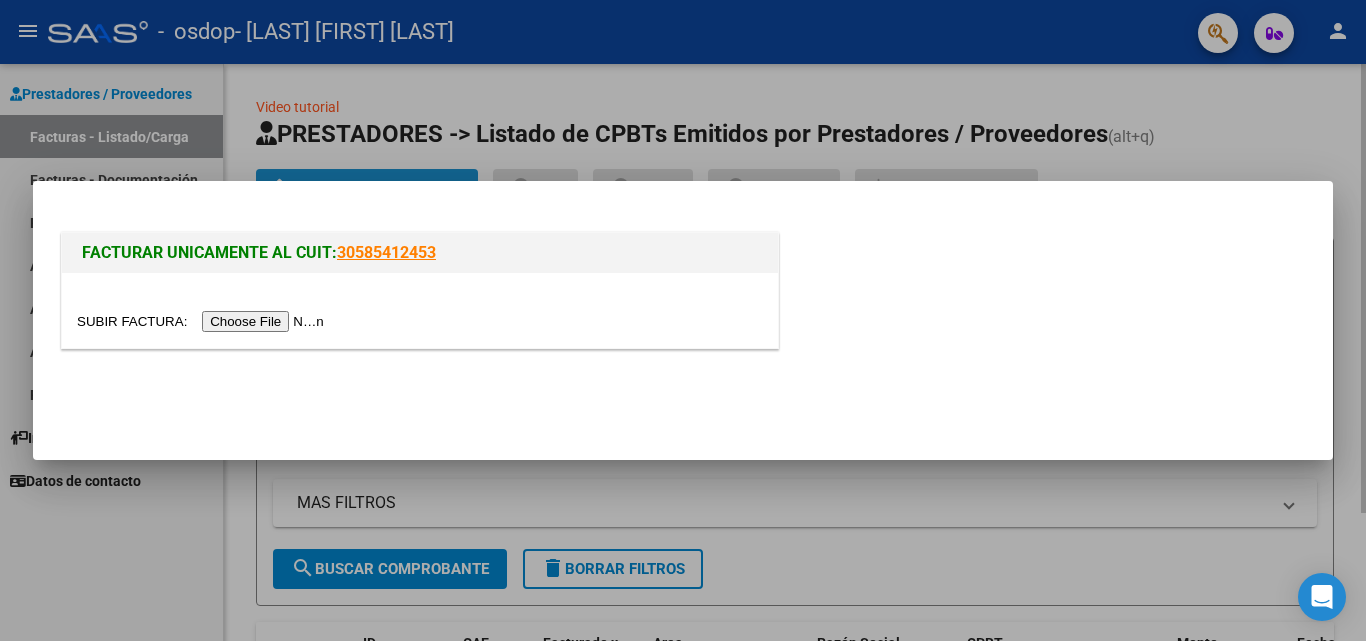 scroll, scrollTop: 0, scrollLeft: 0, axis: both 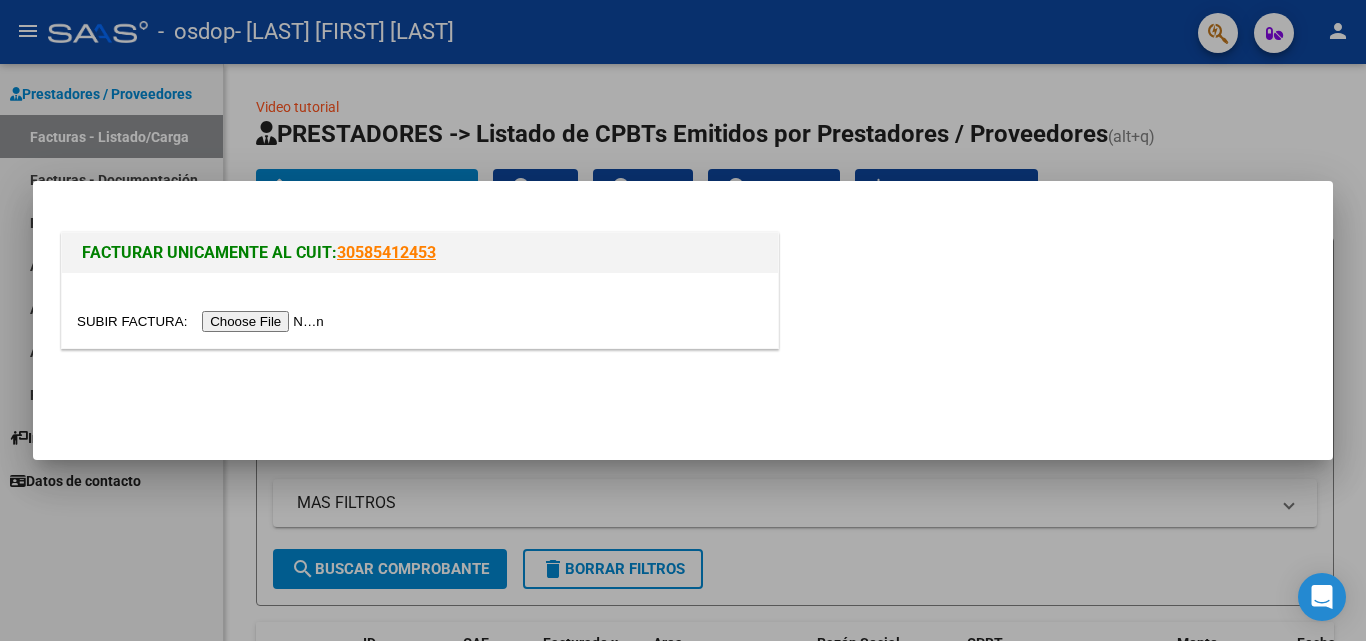 click at bounding box center [203, 321] 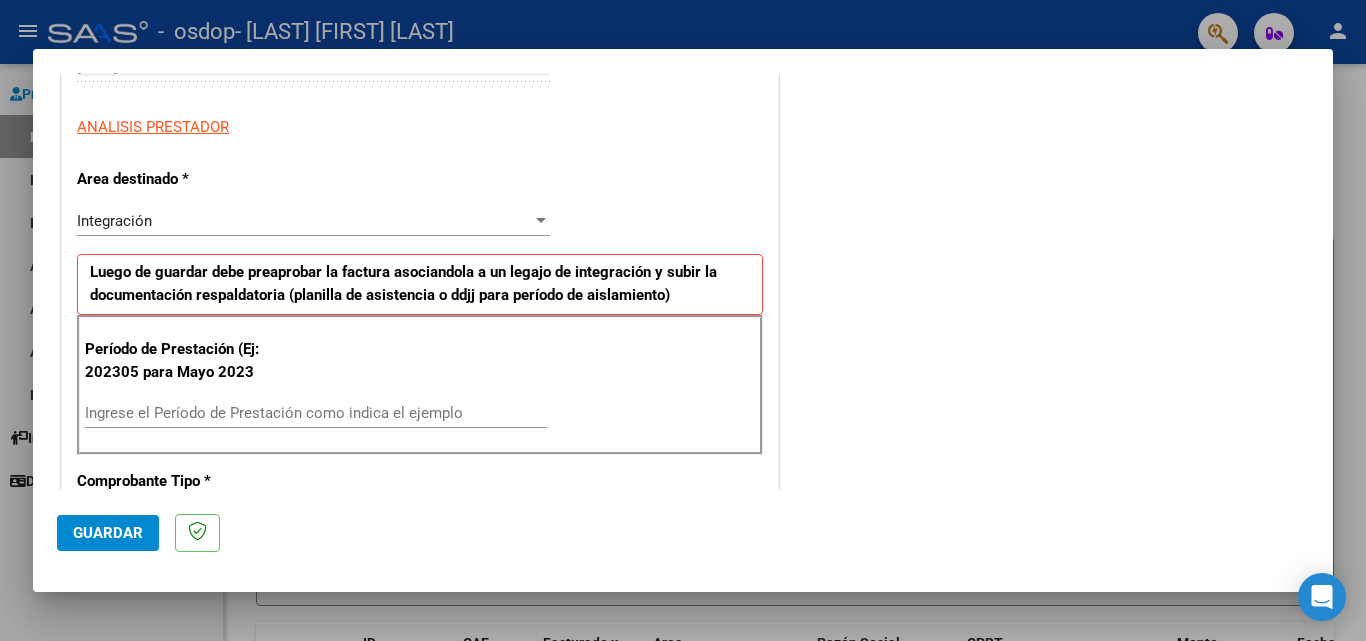 scroll, scrollTop: 370, scrollLeft: 0, axis: vertical 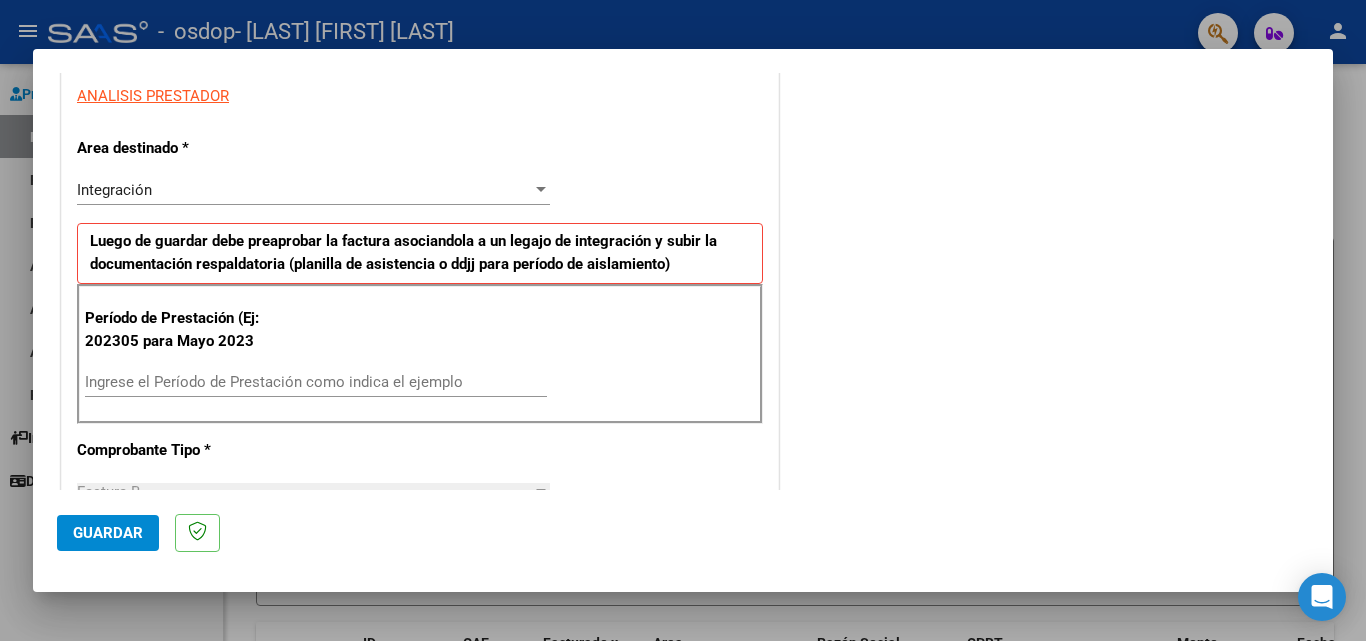 click on "Ingrese el Período de Prestación como indica el ejemplo" at bounding box center (316, 382) 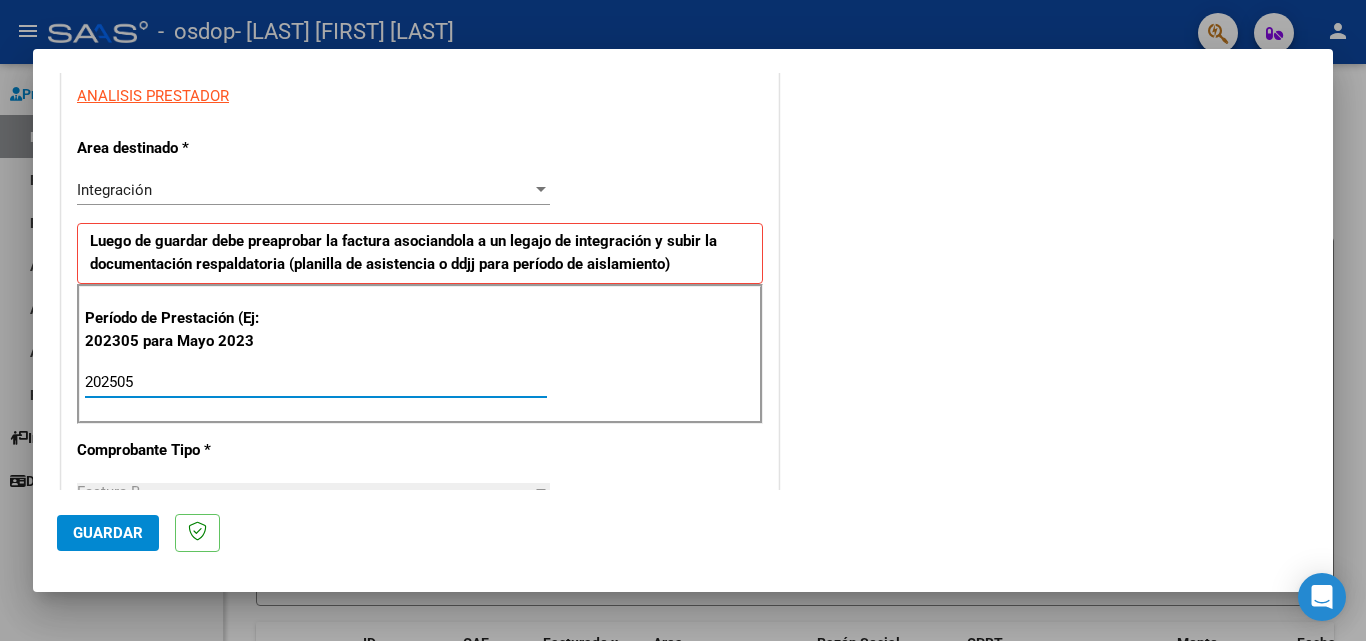type on "202504" 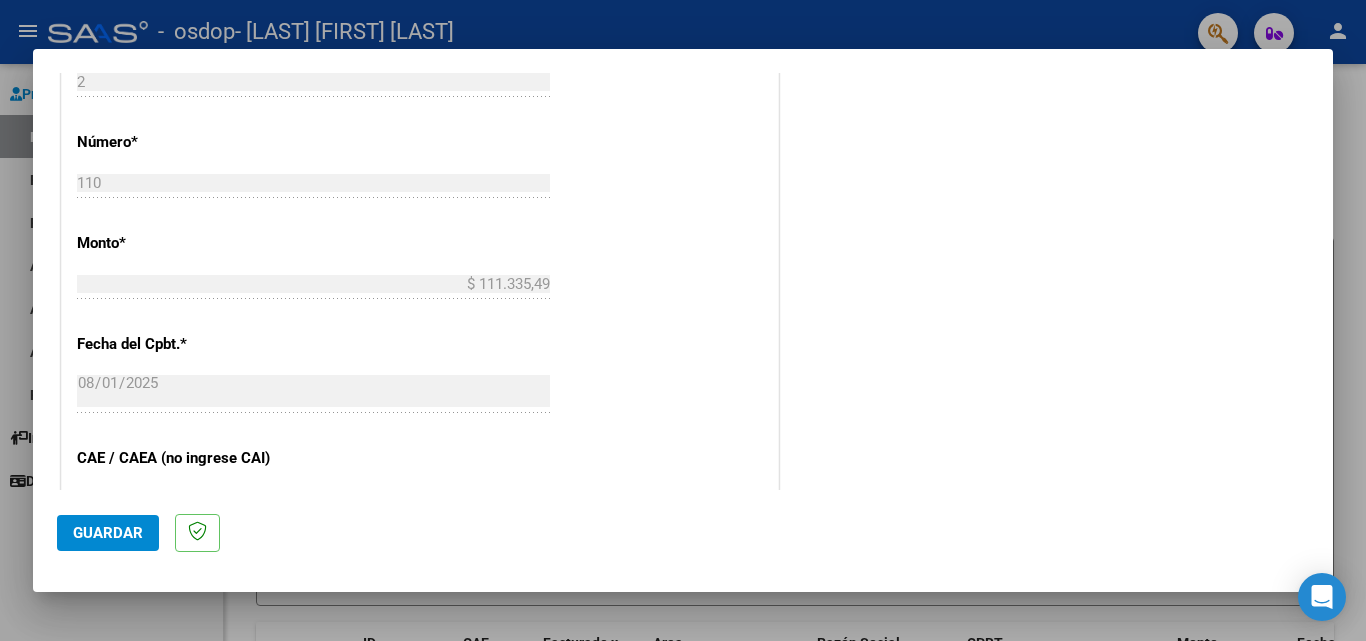 scroll, scrollTop: 894, scrollLeft: 0, axis: vertical 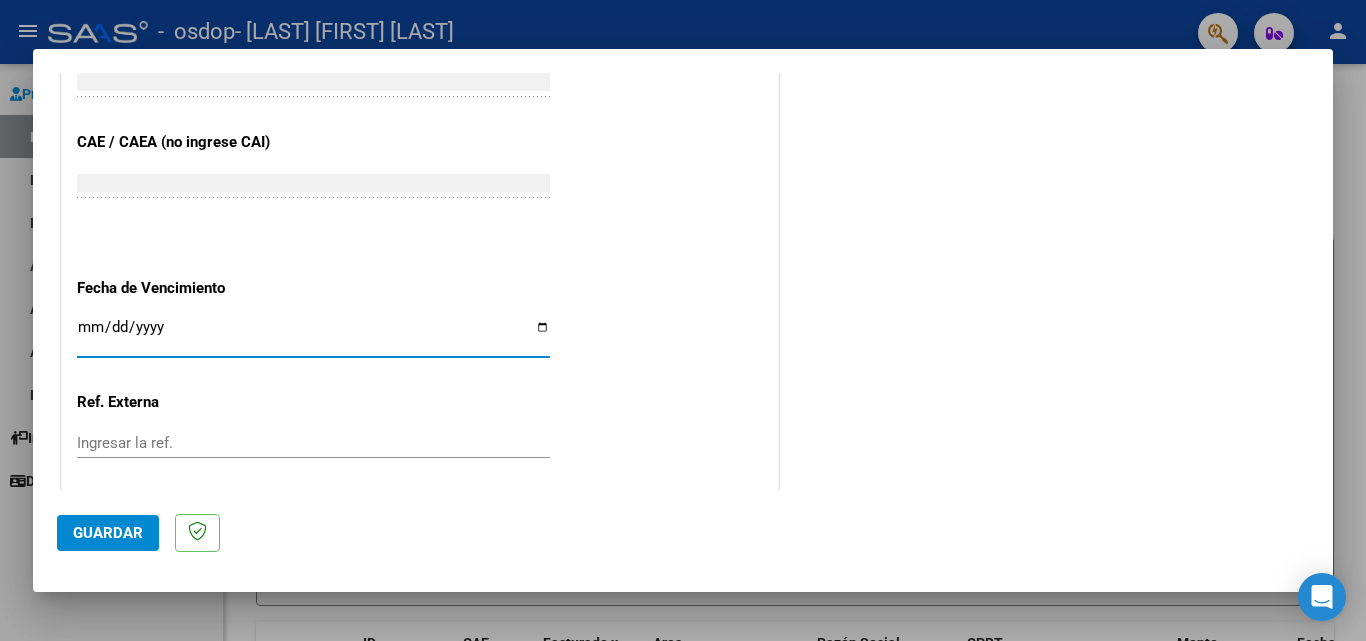 click on "Ingresar la fecha" at bounding box center (313, 335) 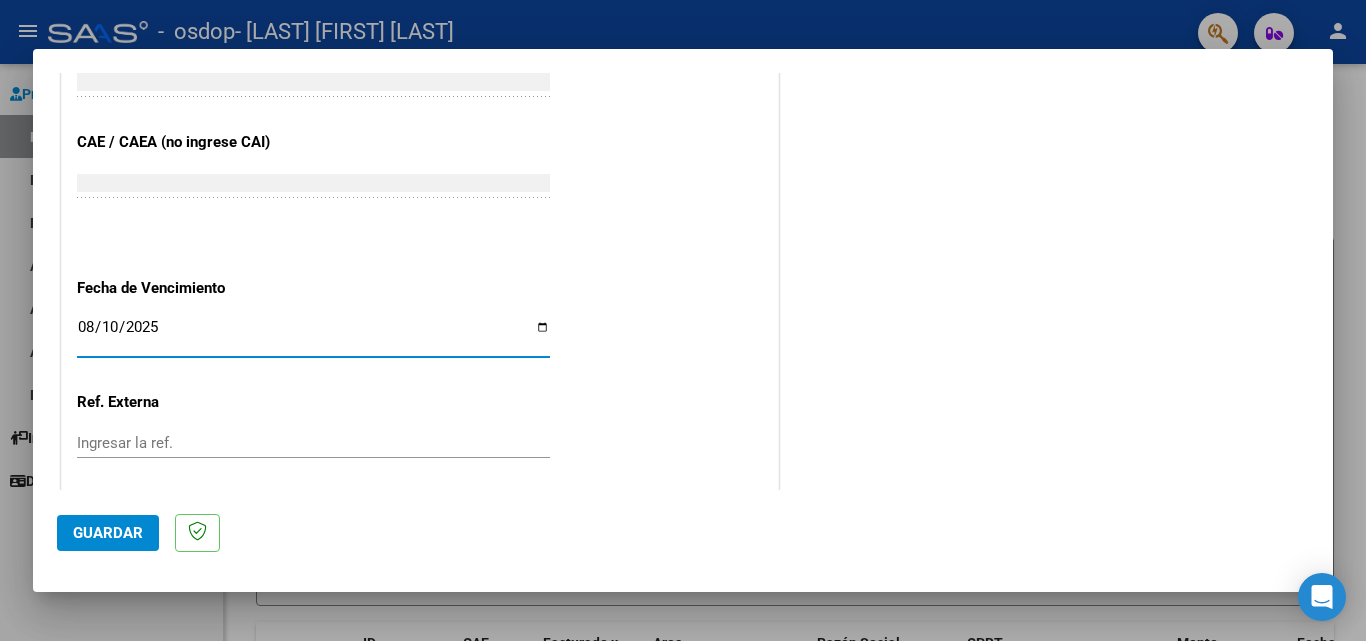type on "2025-08-10" 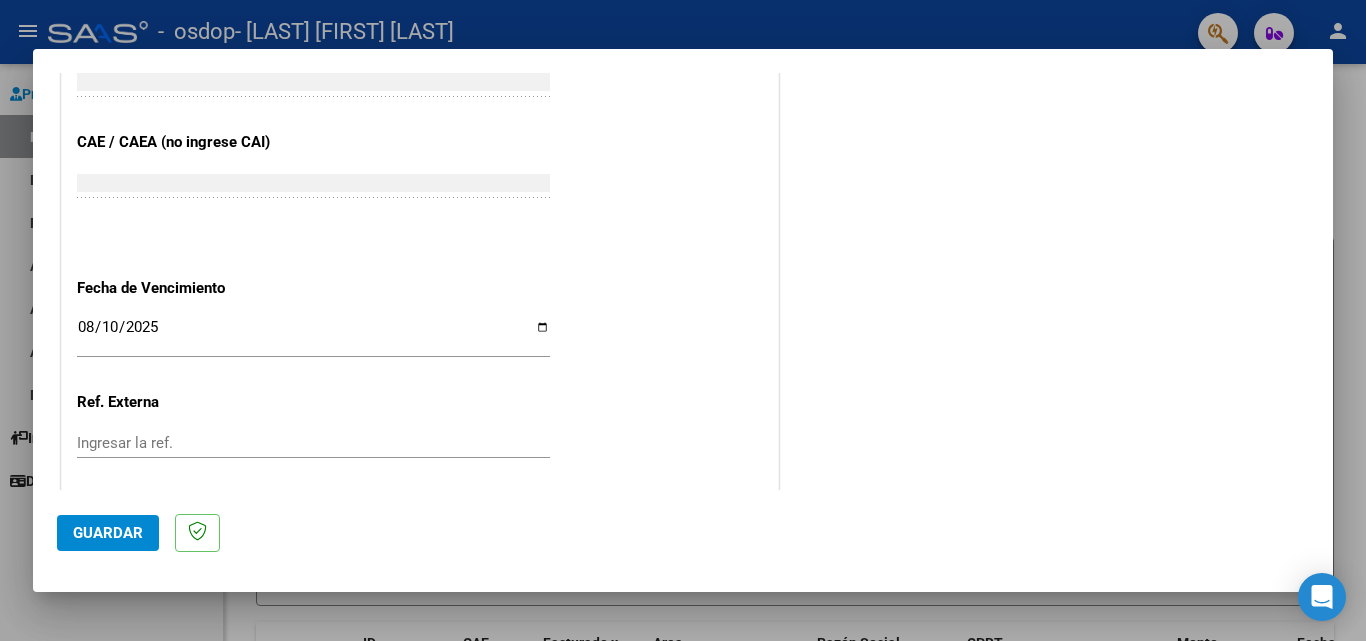 scroll, scrollTop: 1305, scrollLeft: 0, axis: vertical 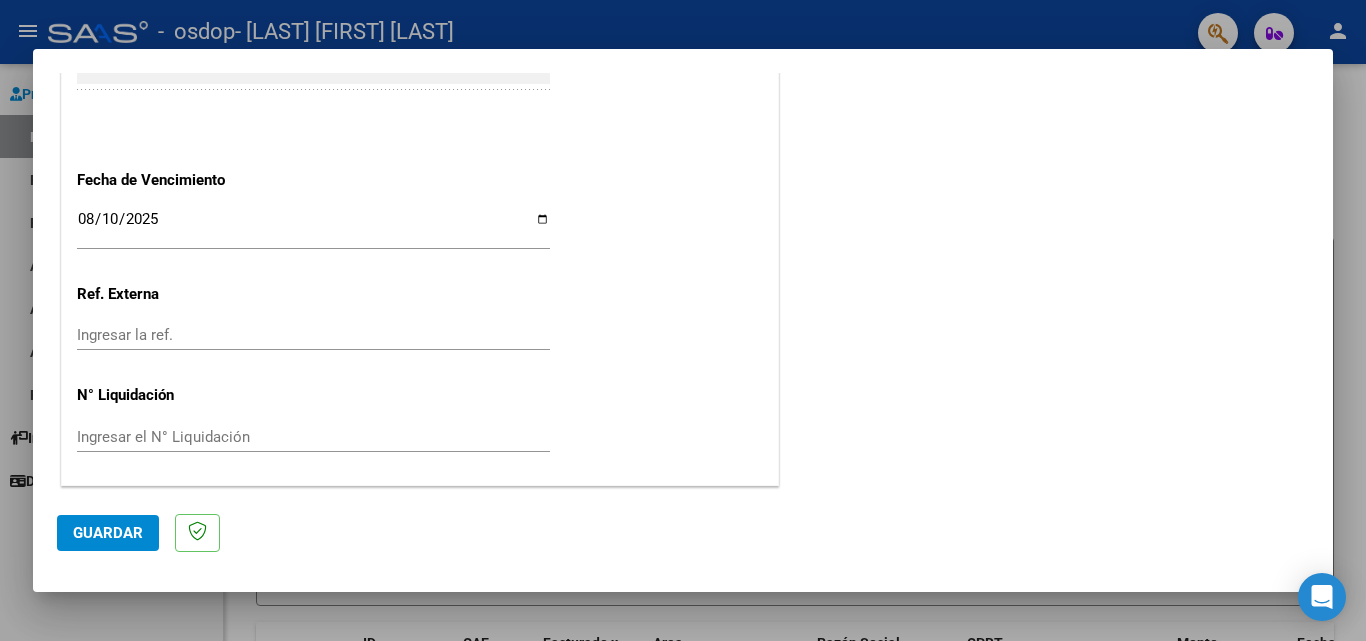 click on "Guardar" 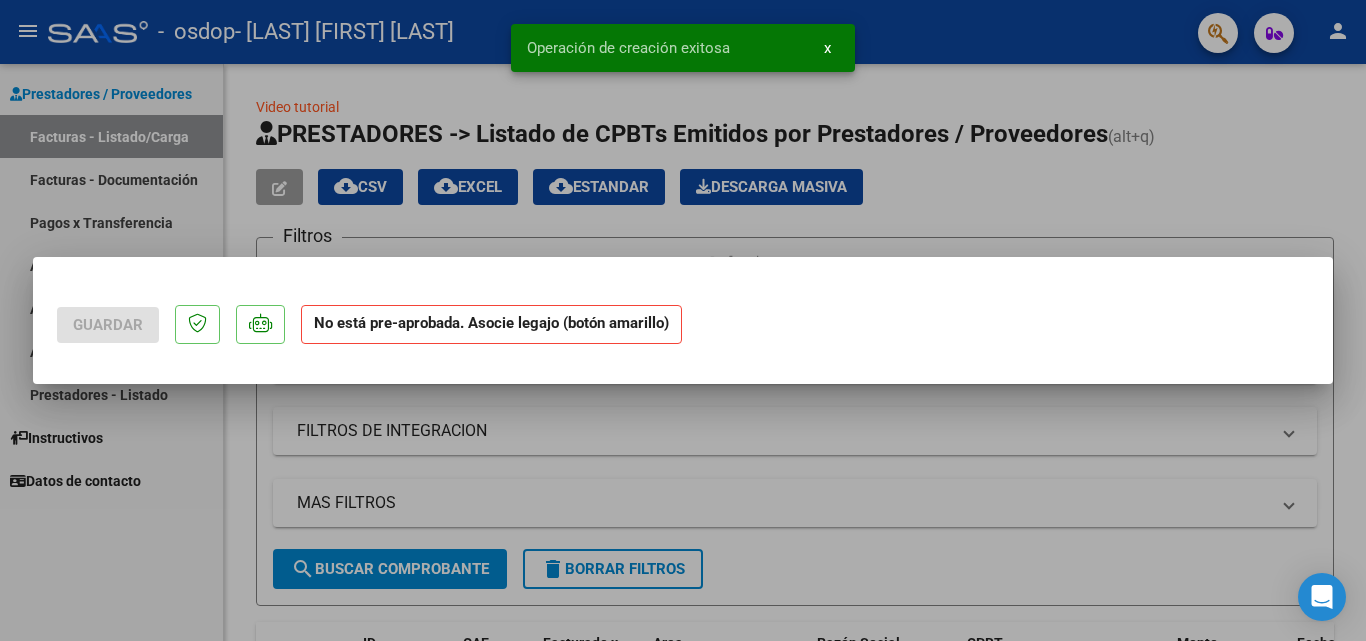 scroll, scrollTop: 0, scrollLeft: 0, axis: both 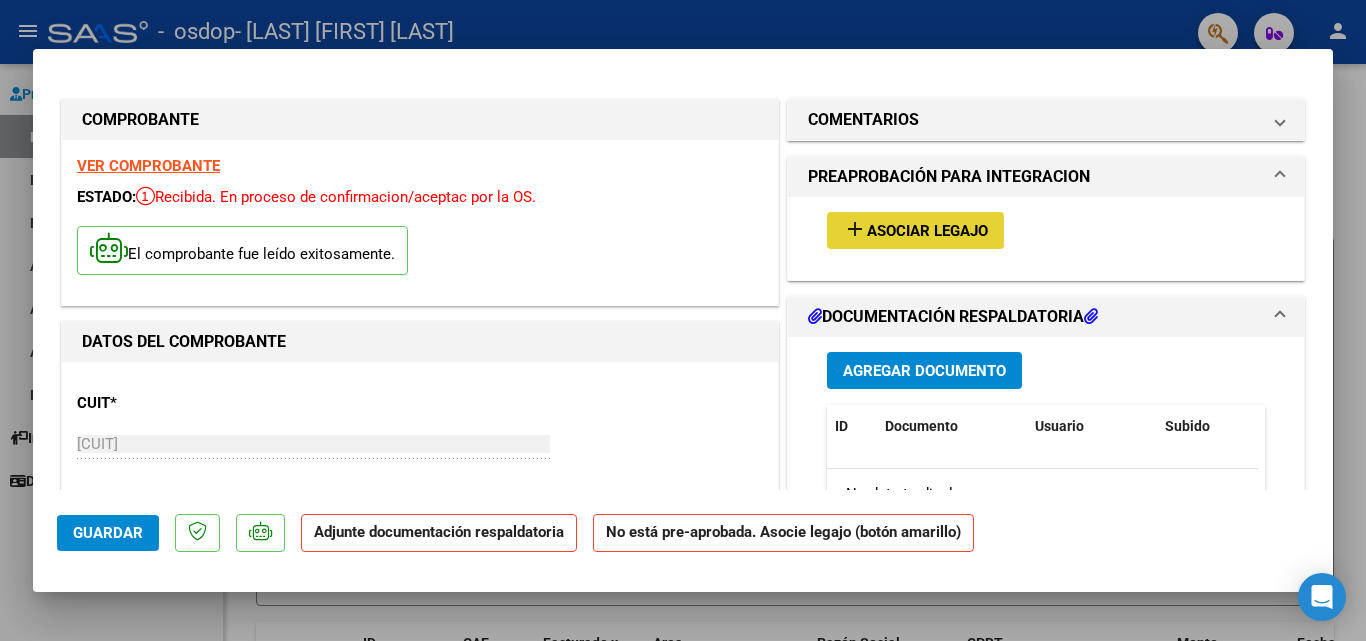 click on "Asociar Legajo" at bounding box center [927, 231] 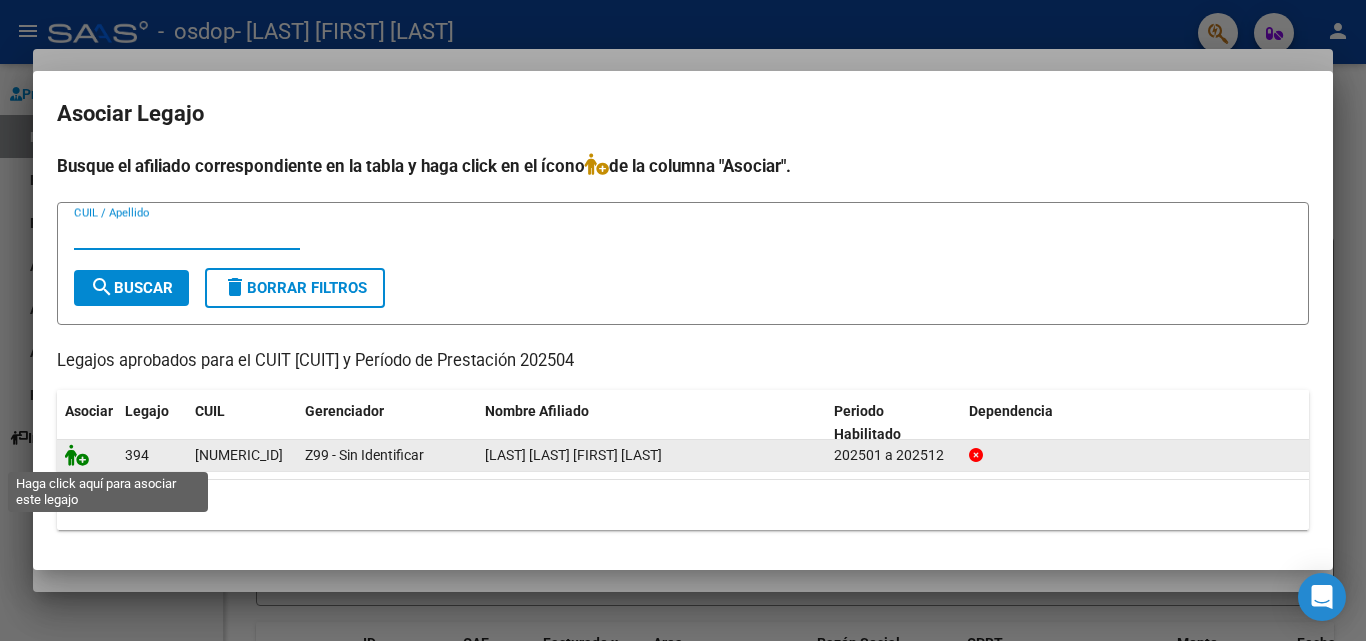 click 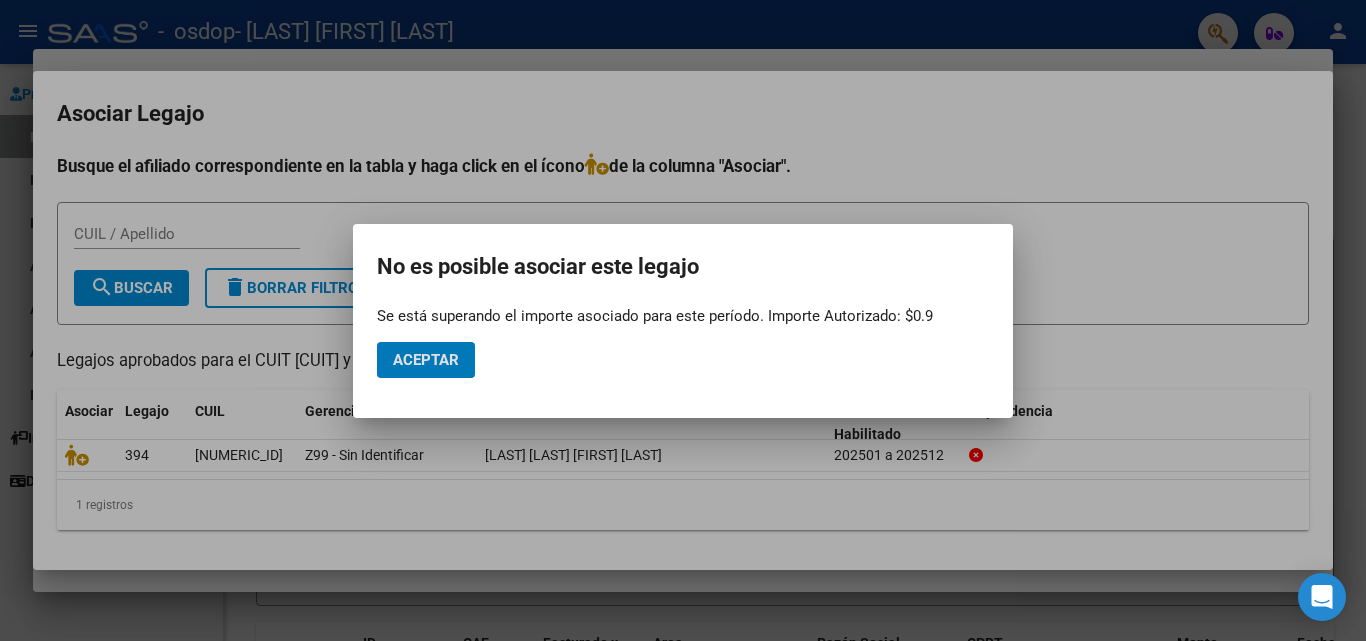 click on "Aceptar" 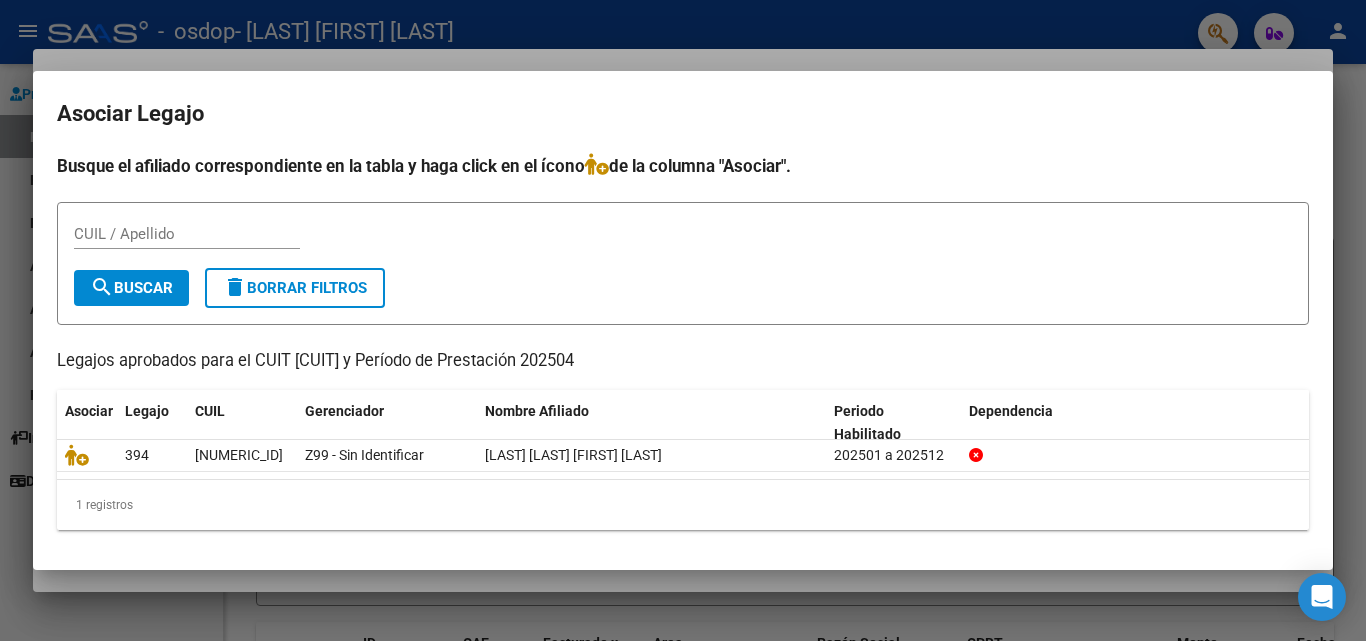 click at bounding box center [683, 320] 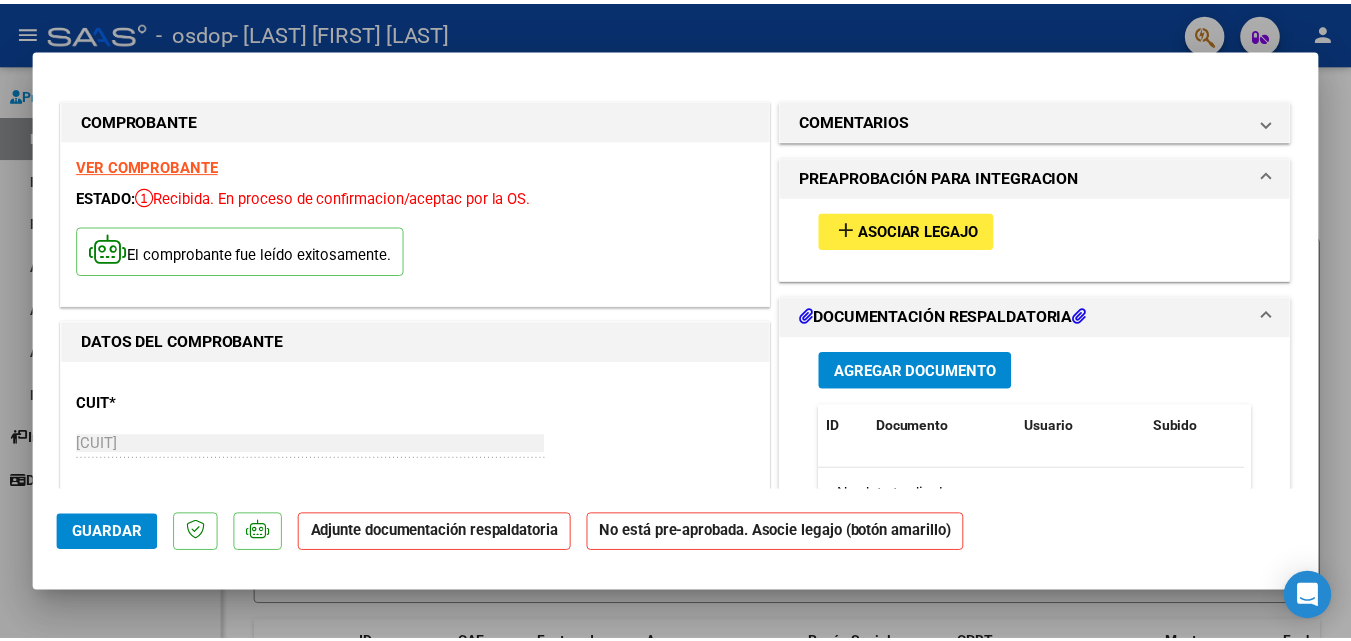 scroll, scrollTop: 100, scrollLeft: 0, axis: vertical 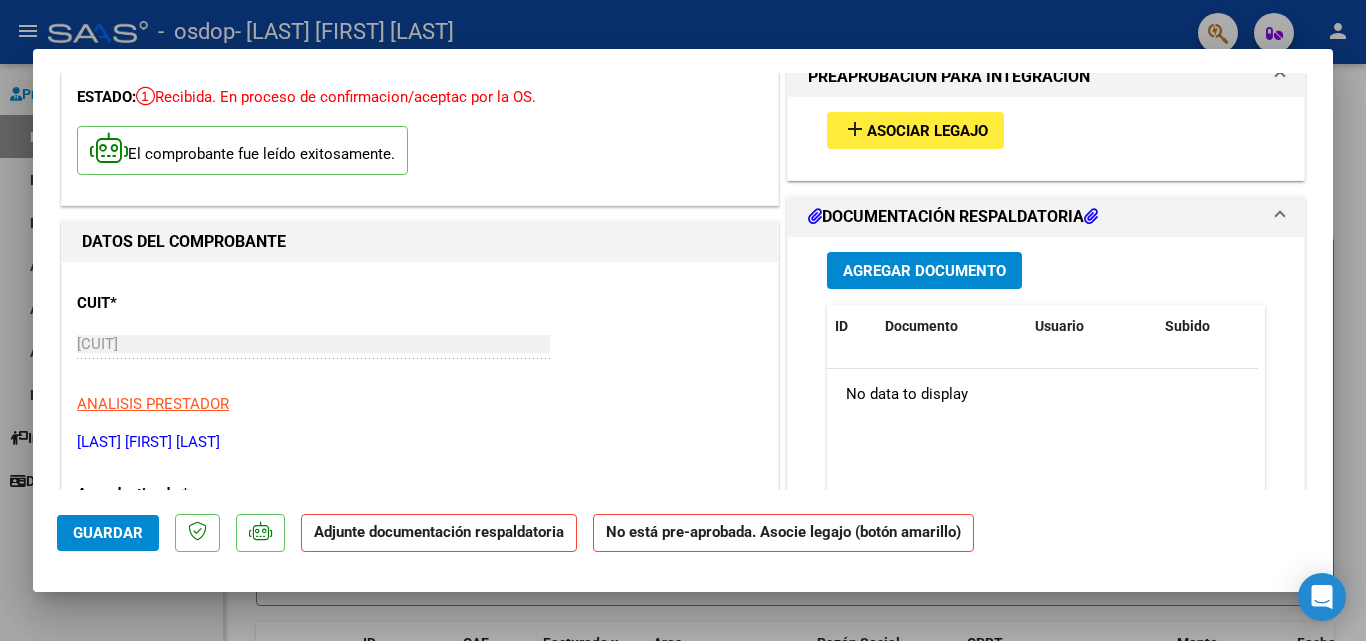 click at bounding box center [683, 320] 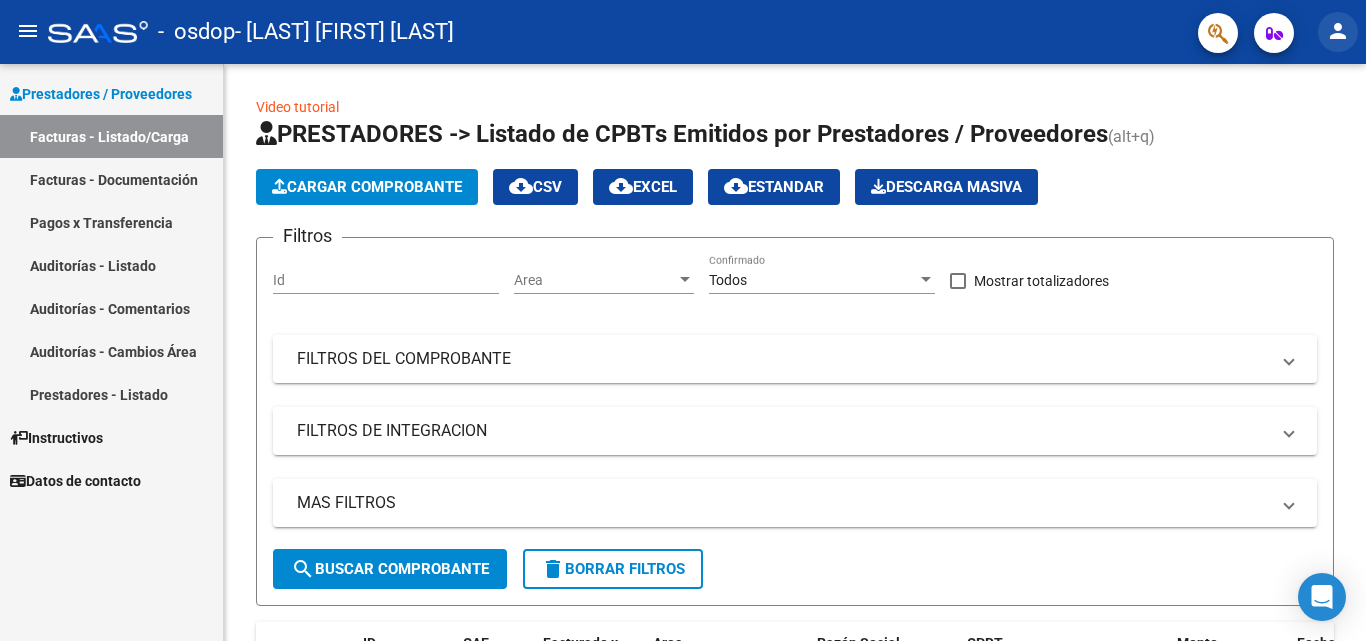 click on "person" 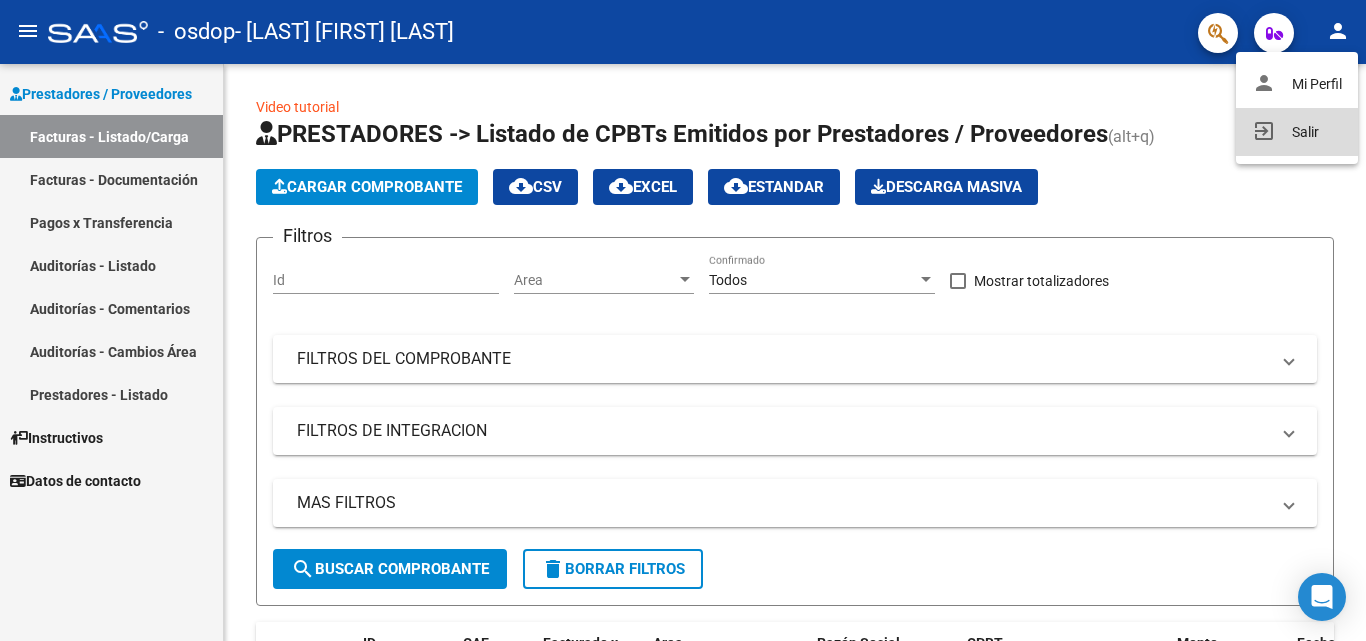 click on "exit_to_app  Salir" at bounding box center (1297, 132) 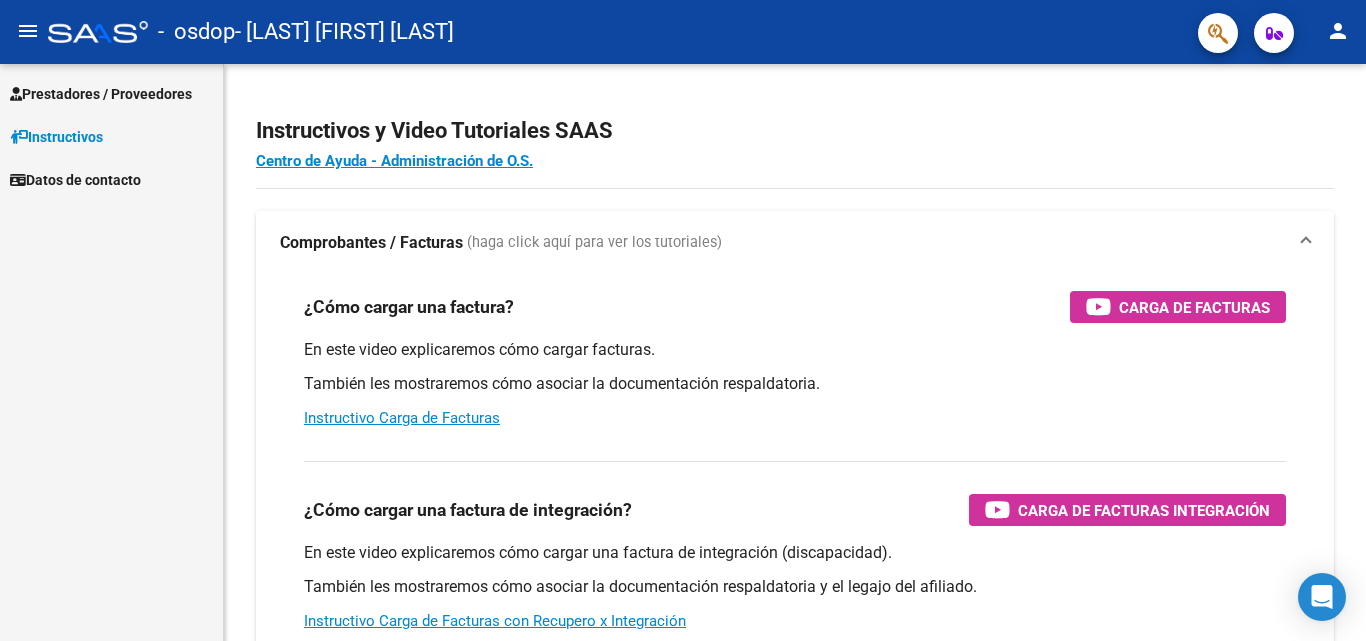 scroll, scrollTop: 0, scrollLeft: 0, axis: both 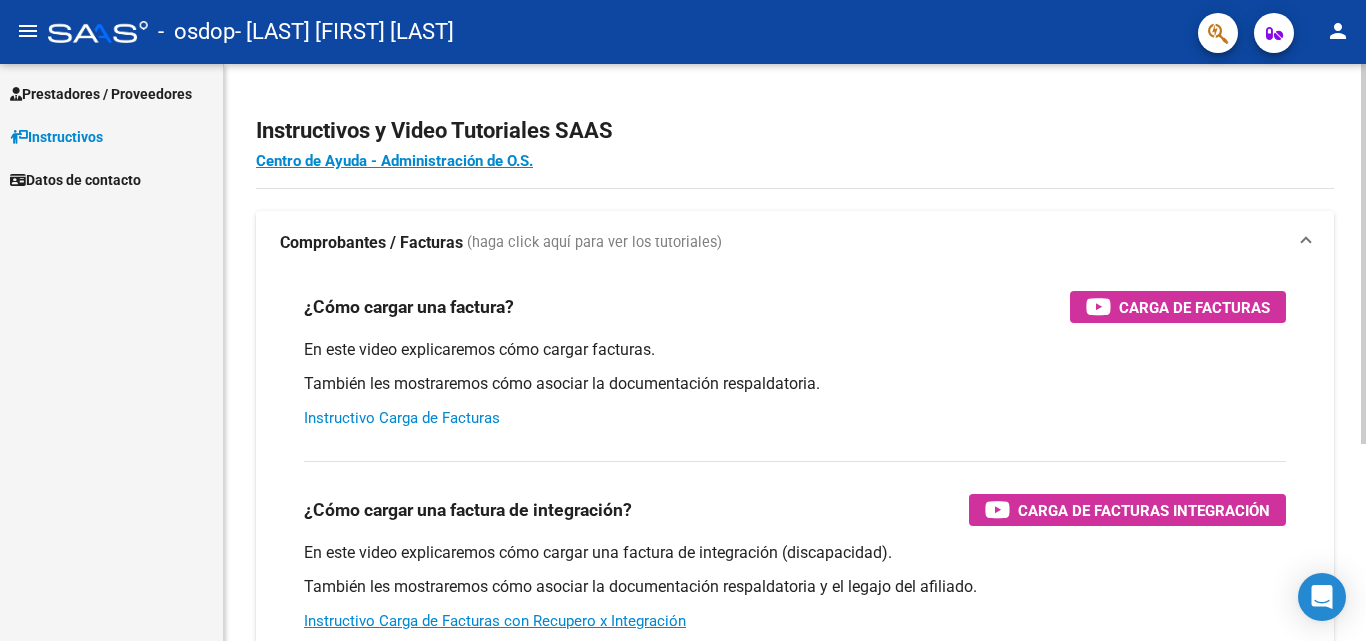 click on "Instructivo Carga de Facturas" at bounding box center [402, 418] 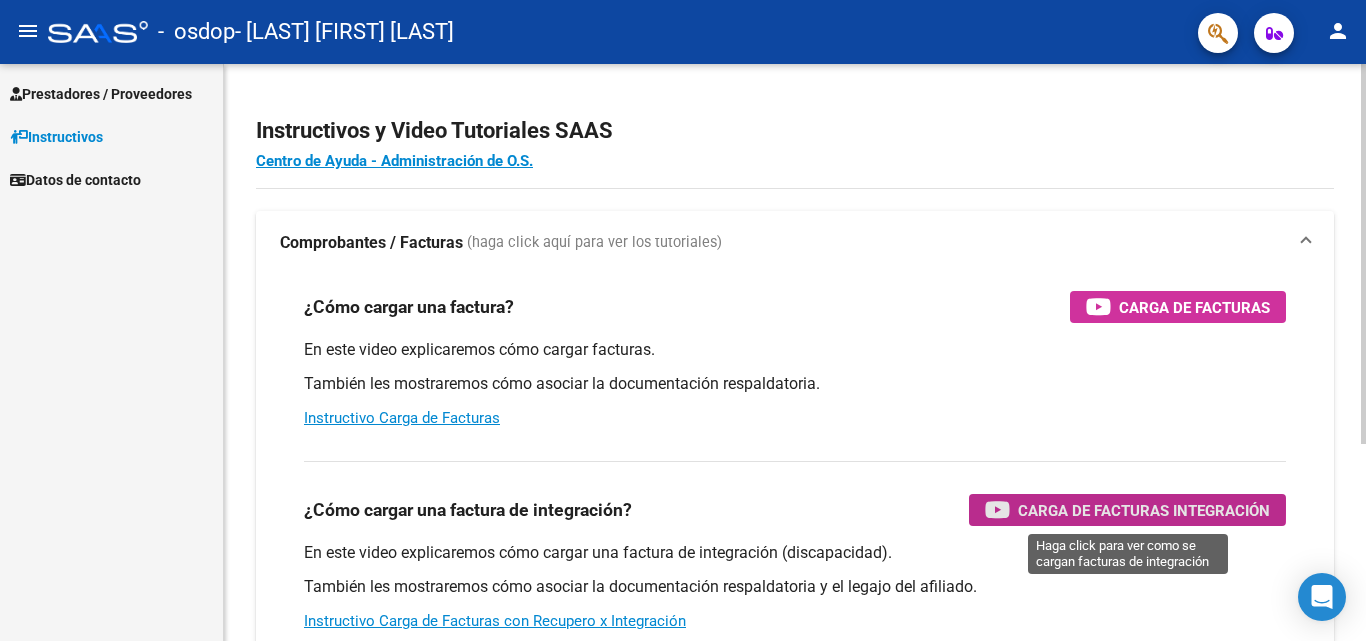 click on "Carga de Facturas Integración" at bounding box center (1144, 510) 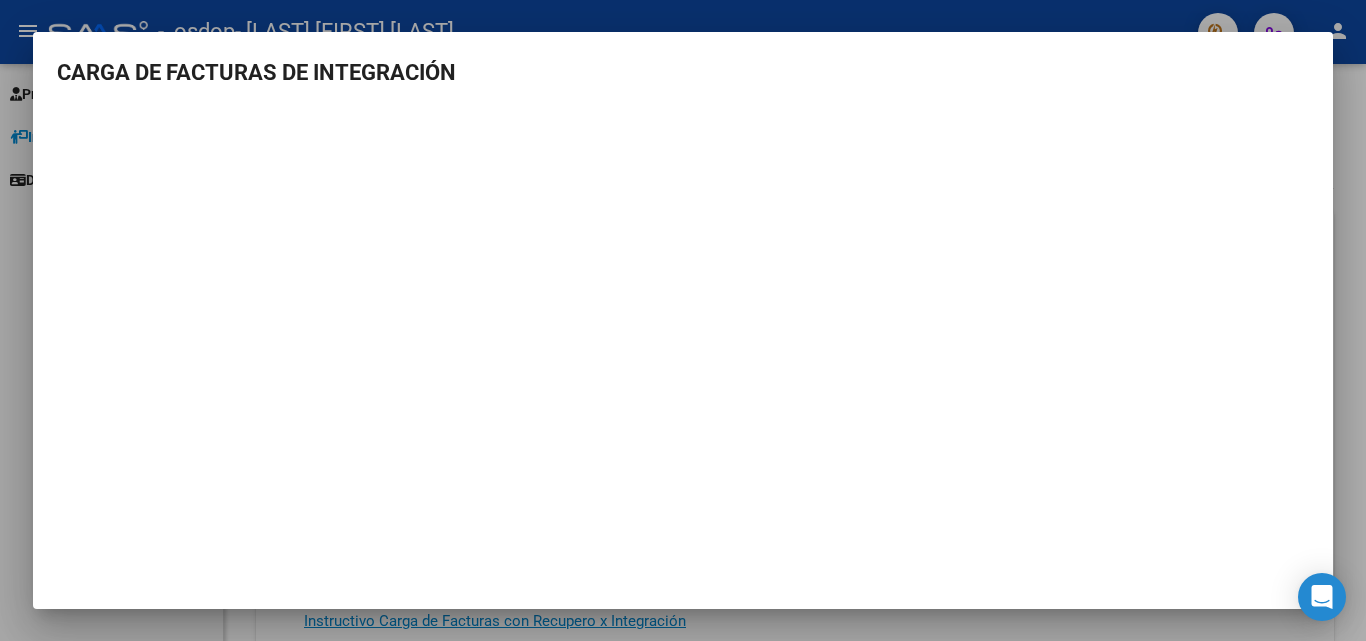 click at bounding box center [683, 320] 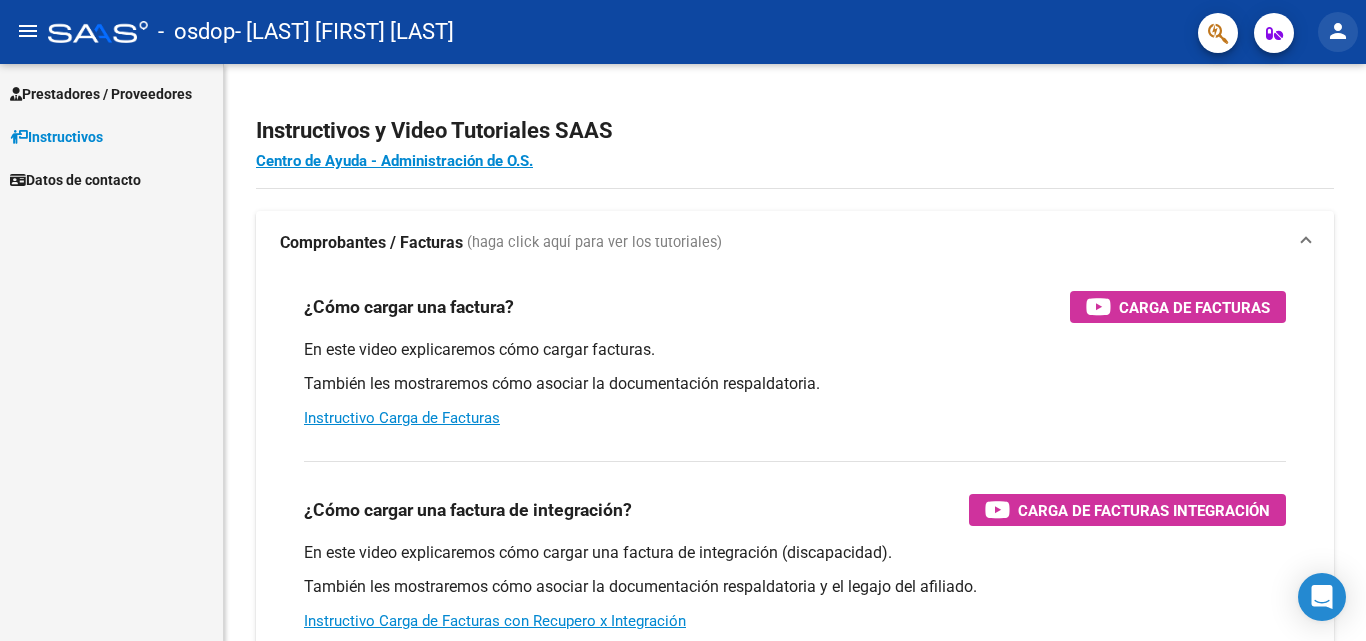 click on "person" 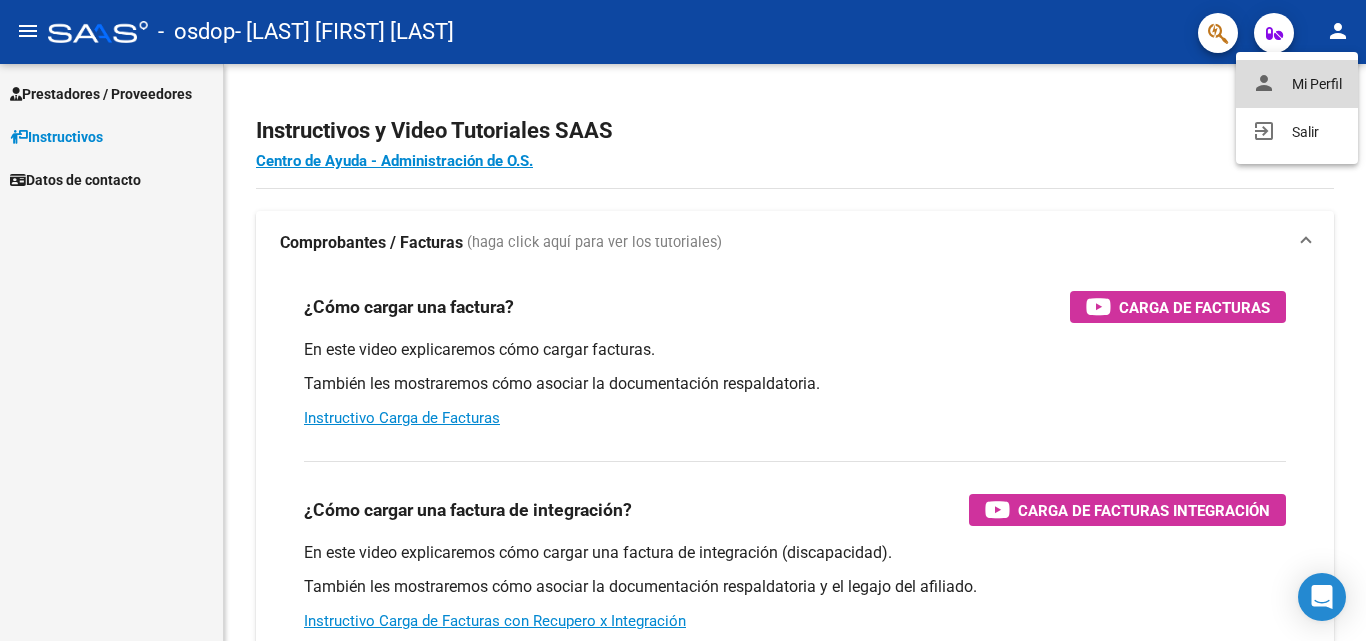 click on "person  Mi Perfil" at bounding box center (1297, 84) 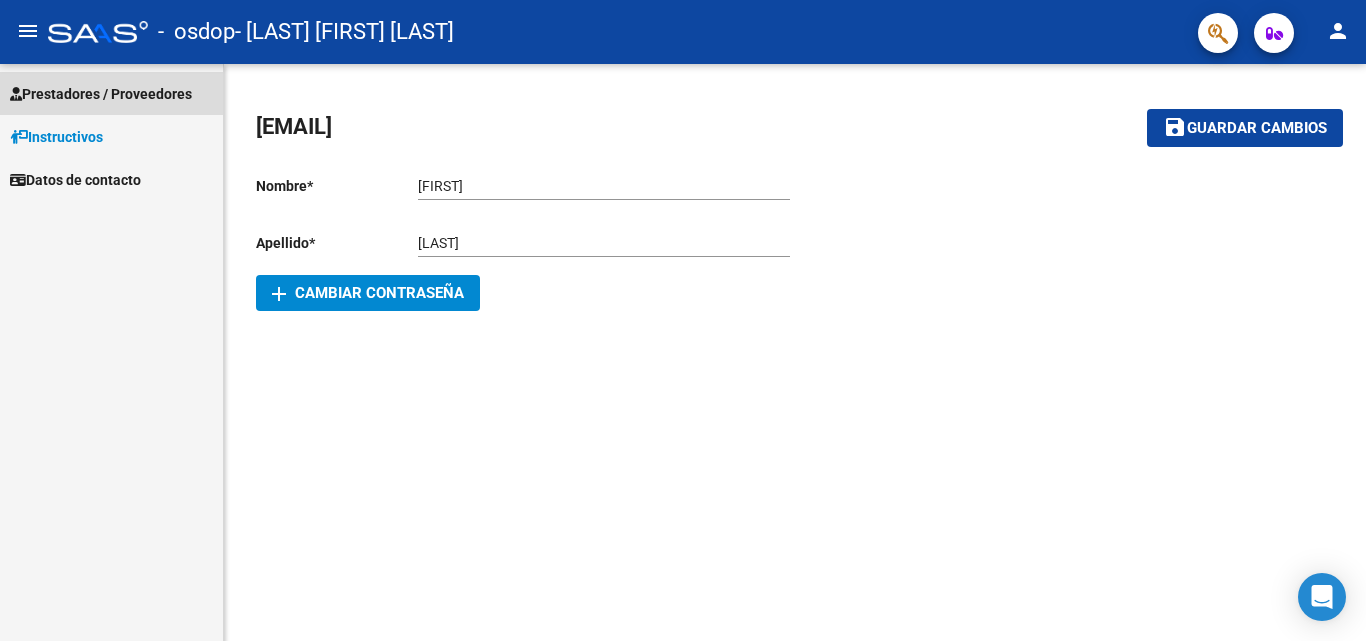 click on "Prestadores / Proveedores" at bounding box center (101, 94) 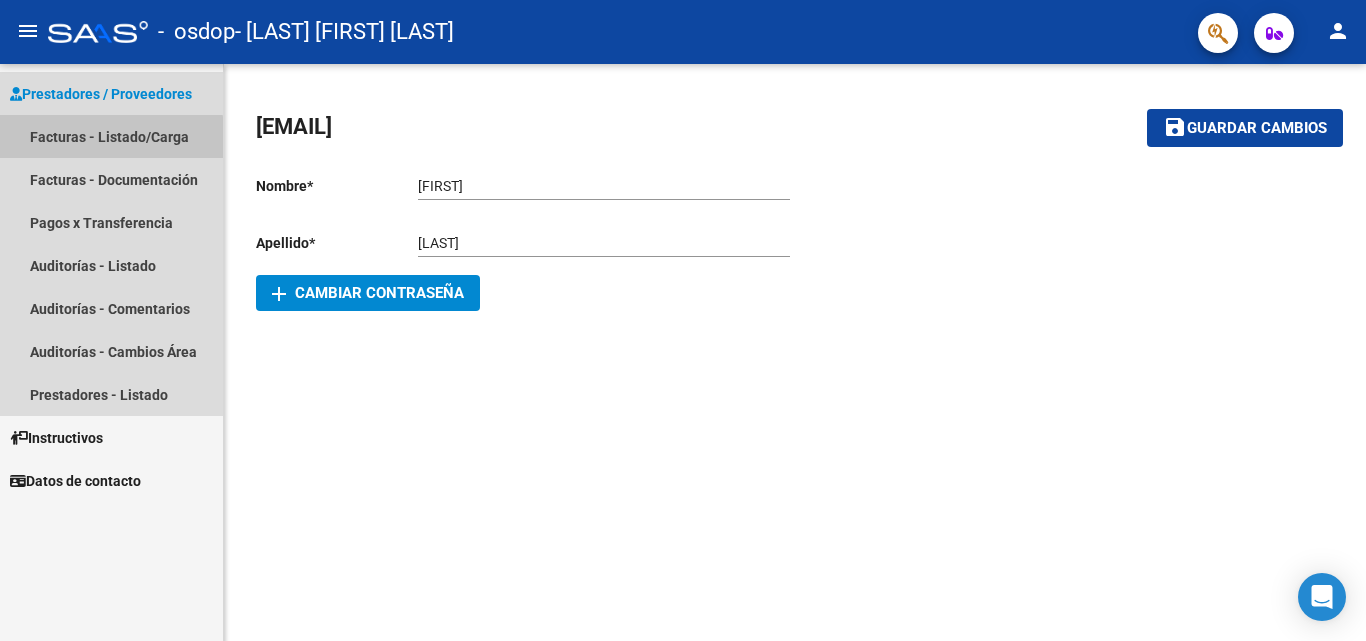 click on "Facturas - Listado/Carga" at bounding box center [111, 136] 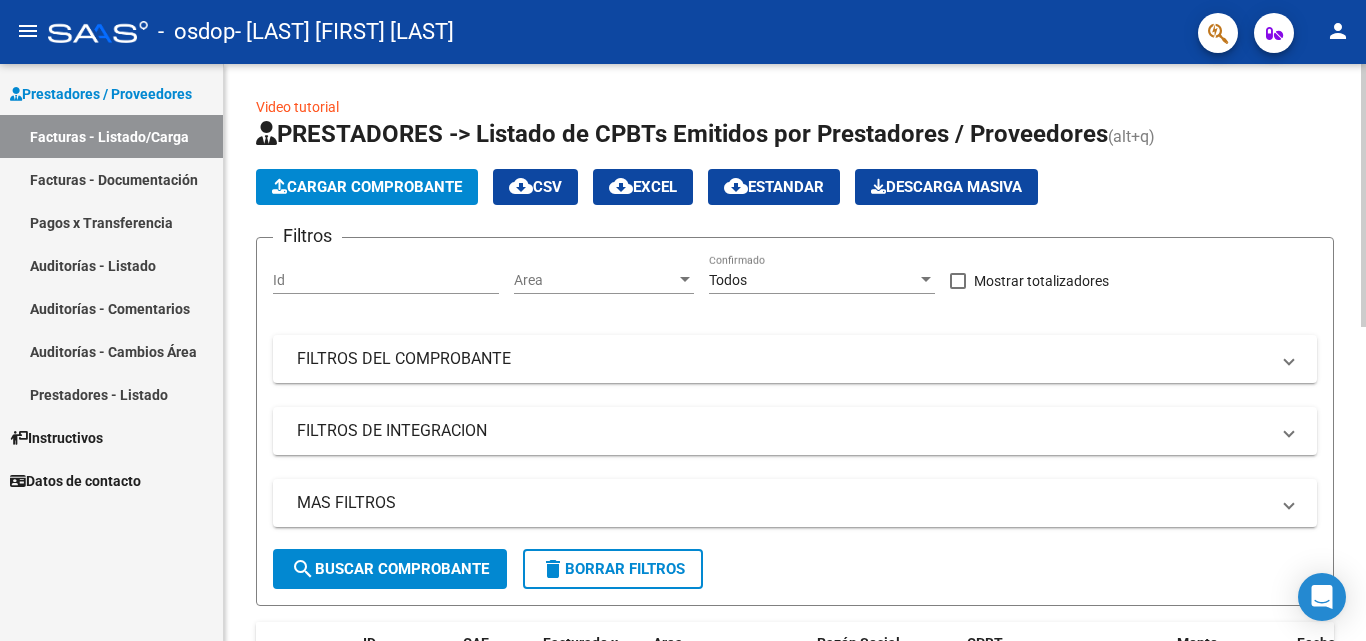click on "Video tutorial   PRESTADORES -> Listado de CPBTs Emitidos por Prestadores / Proveedores (alt+q)   Cargar Comprobante
cloud_download  CSV  cloud_download  EXCEL  cloud_download  Estandar   Descarga Masiva
Filtros Id Area Area Todos Confirmado   Mostrar totalizadores   FILTROS DEL COMPROBANTE  Comprobante Tipo Comprobante Tipo Start date – End date Fec. Comprobante Desde / Hasta Días Emisión Desde(cant. días) Días Emisión Hasta(cant. días) CUIT / Razón Social Pto. Venta Nro. Comprobante Código SSS CAE Válido CAE Válido Todos Cargado Módulo Hosp. Todos Tiene facturacion Apócrifa Hospital Refes  FILTROS DE INTEGRACION  Período De Prestación Campos del Archivo de Rendición Devuelto x SSS (dr_envio) Todos Rendido x SSS (dr_envio) Tipo de Registro Tipo de Registro Período Presentación Período Presentación Campos del Legajo Asociado (preaprobación) Afiliado Legajo (cuil/nombre) Todos Solo facturas preaprobadas  MAS FILTROS  Todos Con Doc. Respaldatoria Todos Con Trazabilidad Todos – – 7" 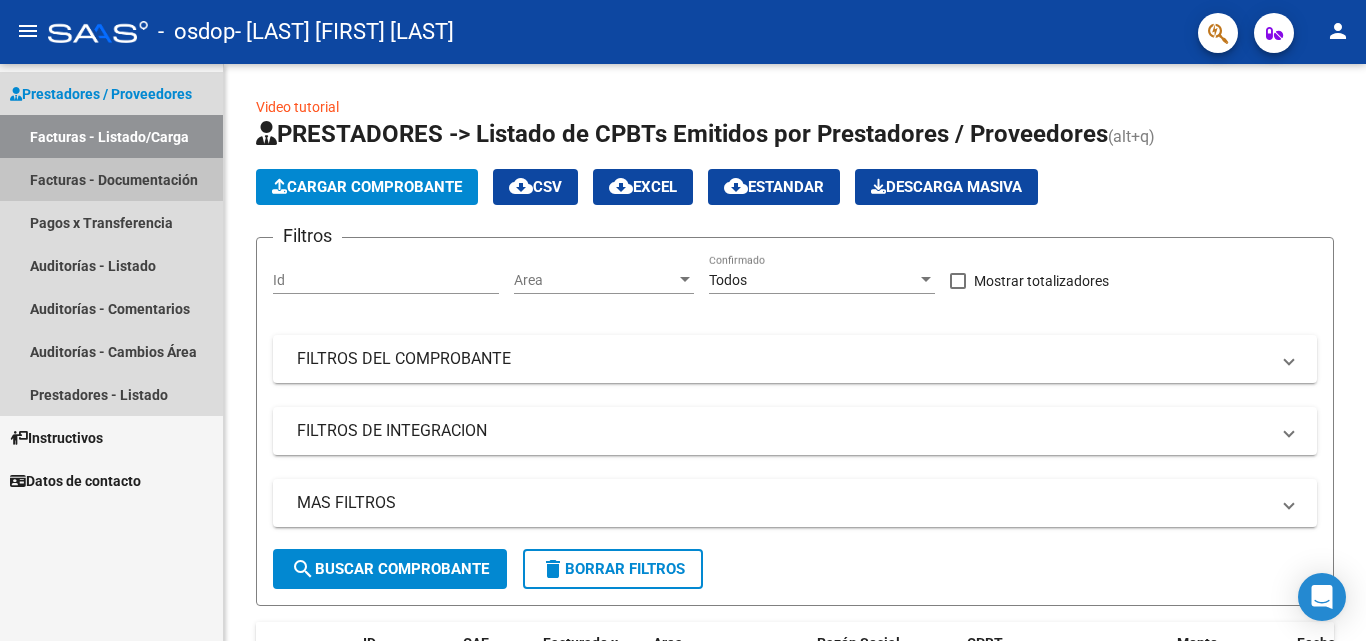 click on "Facturas - Documentación" at bounding box center (111, 179) 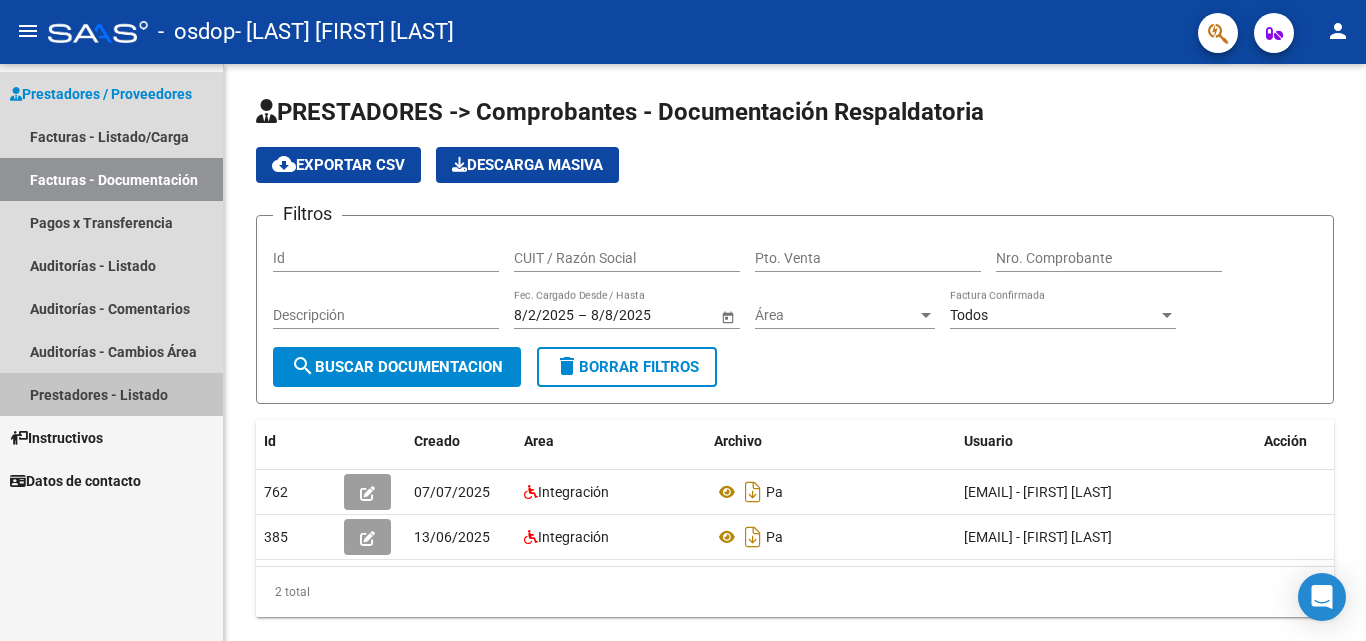 click on "Prestadores - Listado" at bounding box center (111, 394) 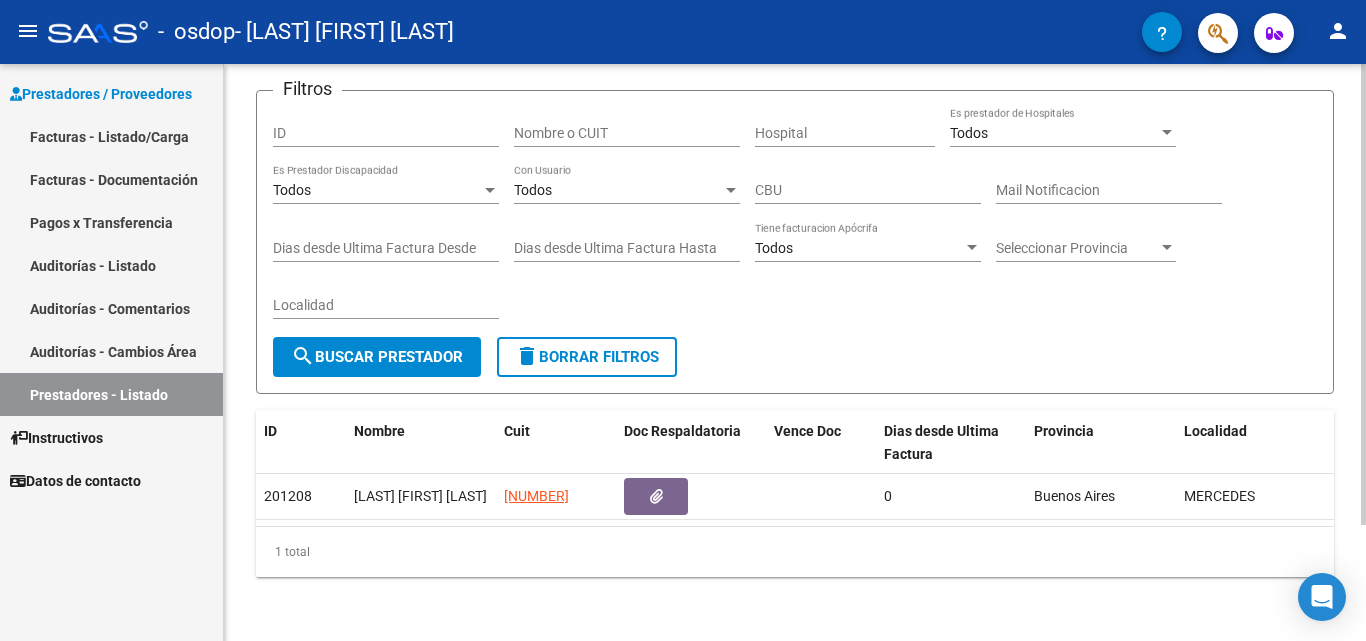 scroll, scrollTop: 131, scrollLeft: 0, axis: vertical 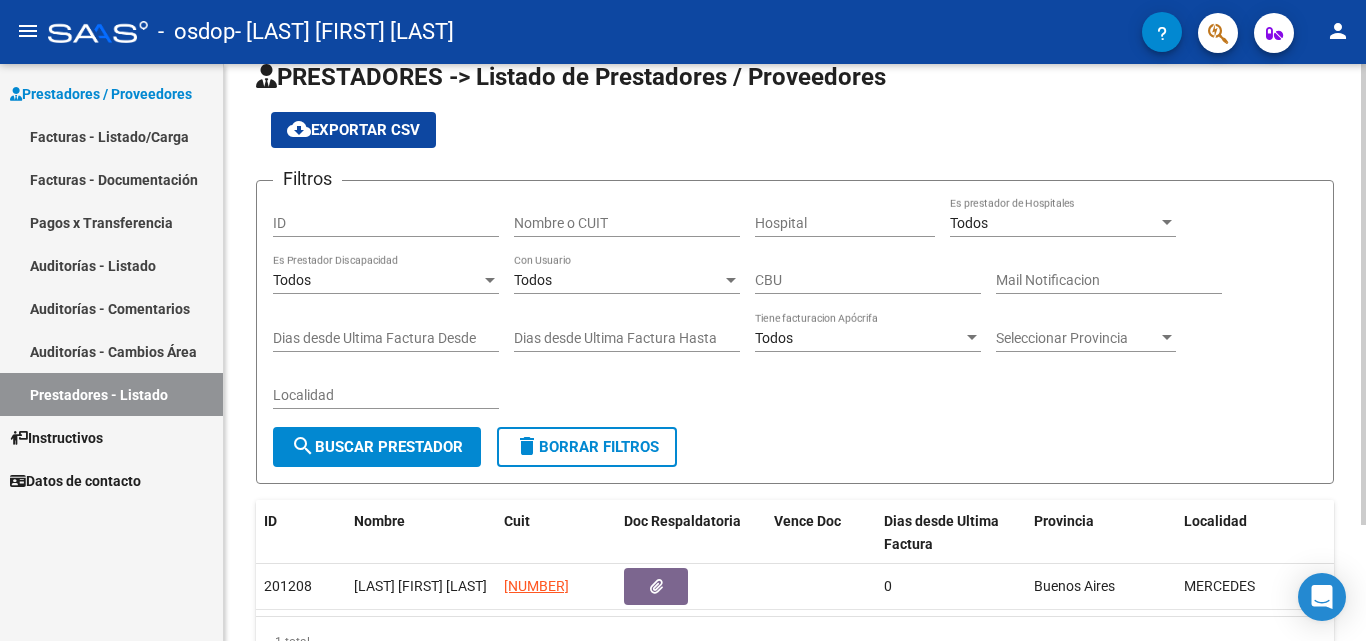 click on "PRESTADORES -> Listado de Prestadores / Proveedores cloud_download  Exportar CSV  Filtros ID Nombre o CUIT Hospital Todos Es prestador de Hospitales Todos Es Prestador Discapacidad Todos Con Usuario CBU Mail Notificacion Dias desde Ultima Factura Desde Dias desde Ultima Factura Hasta Todos Tiene facturacion Apócrifa Seleccionar Provincia Seleccionar Provincia Localidad search  Buscar Prestador  delete  Borrar Filtros  ID Nombre Cuit Doc Respaldatoria Vence Doc Dias desde Ultima Factura Provincia Localidad Creado 201208  MANGONI MARIA ANALUZ  27323457803 0 Buenos Aires MERCEDES 18/01/2025  1 total   1" 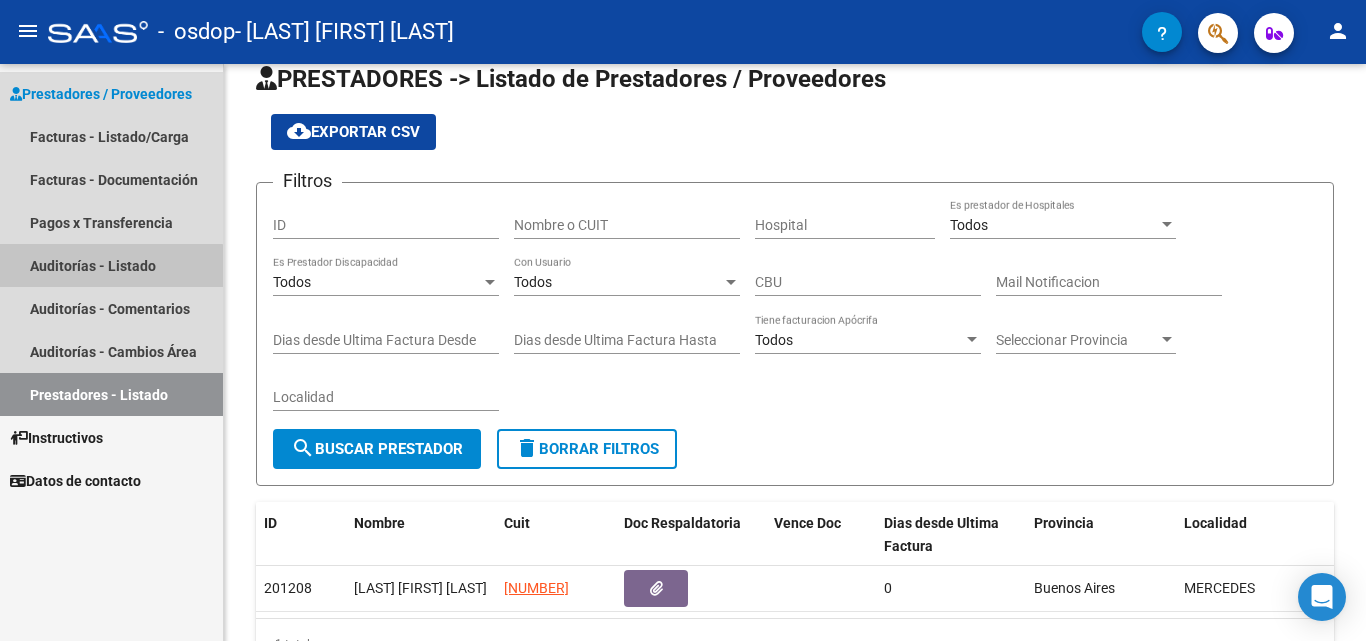click on "Auditorías - Listado" at bounding box center (111, 265) 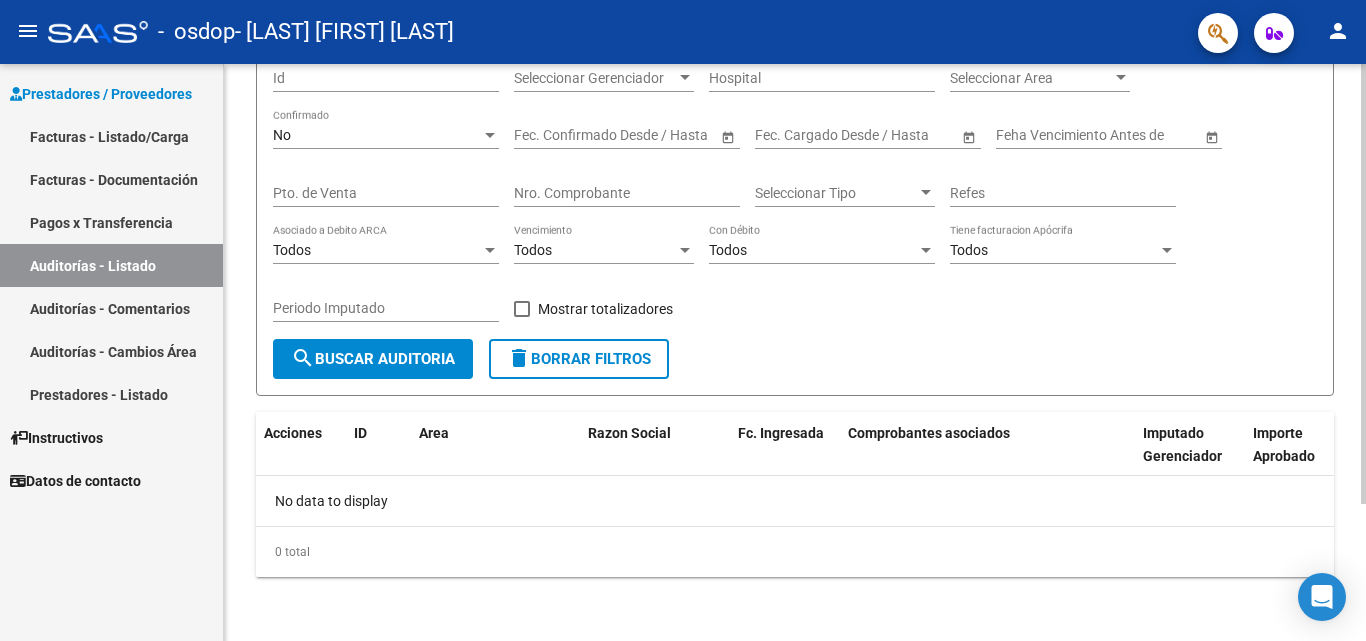 scroll, scrollTop: 0, scrollLeft: 0, axis: both 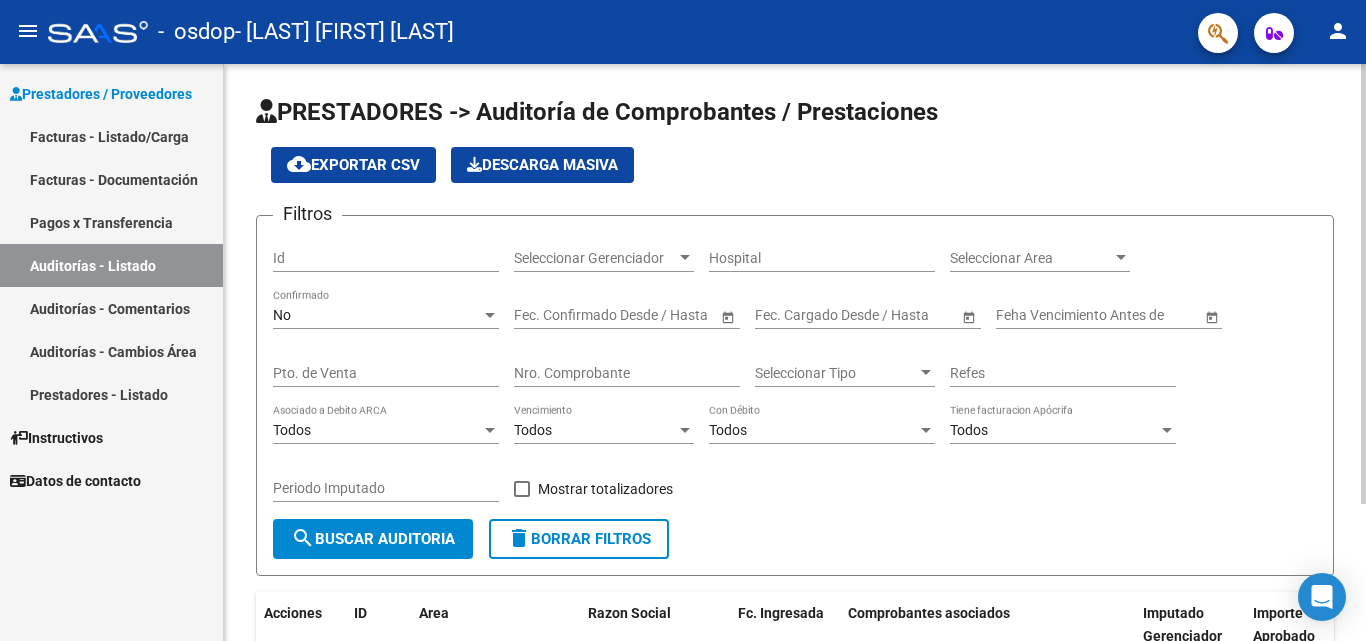 click on "PRESTADORES -> Auditoría de Comprobantes / Prestaciones cloud_download  Exportar CSV   Descarga Masiva
Filtros Id Seleccionar Gerenciador Seleccionar Gerenciador Hospital Seleccionar Area Seleccionar Area No Confirmado Start date – End date Fec. Confirmado Desde / Hasta Start date – End date Fec. Cargado Desde / Hasta Feha Vencimiento Antes de Pto. de Venta Nro. Comprobante Seleccionar Tipo Seleccionar Tipo Refes Todos Asociado a Debito ARCA Todos Vencimiento Todos Con Débito Todos Tiene facturacion Apócrifa Periodo Imputado    Mostrar totalizadores search  Buscar Auditoria  delete  Borrar Filtros  Acciones ID Area Razon Social Fc. Ingresada Comprobantes asociados Imputado Gerenciador Importe Aprobado Importe Debitado Importe Comprobantes Vencimiento FC Creado Usuario Confirmado Por Comentario Vencimiento Auditoría Auditoría externa creada Período Imputado Fecha Debitado x ARCA Monto Debitado x ARCA No data to display  0 total   1" 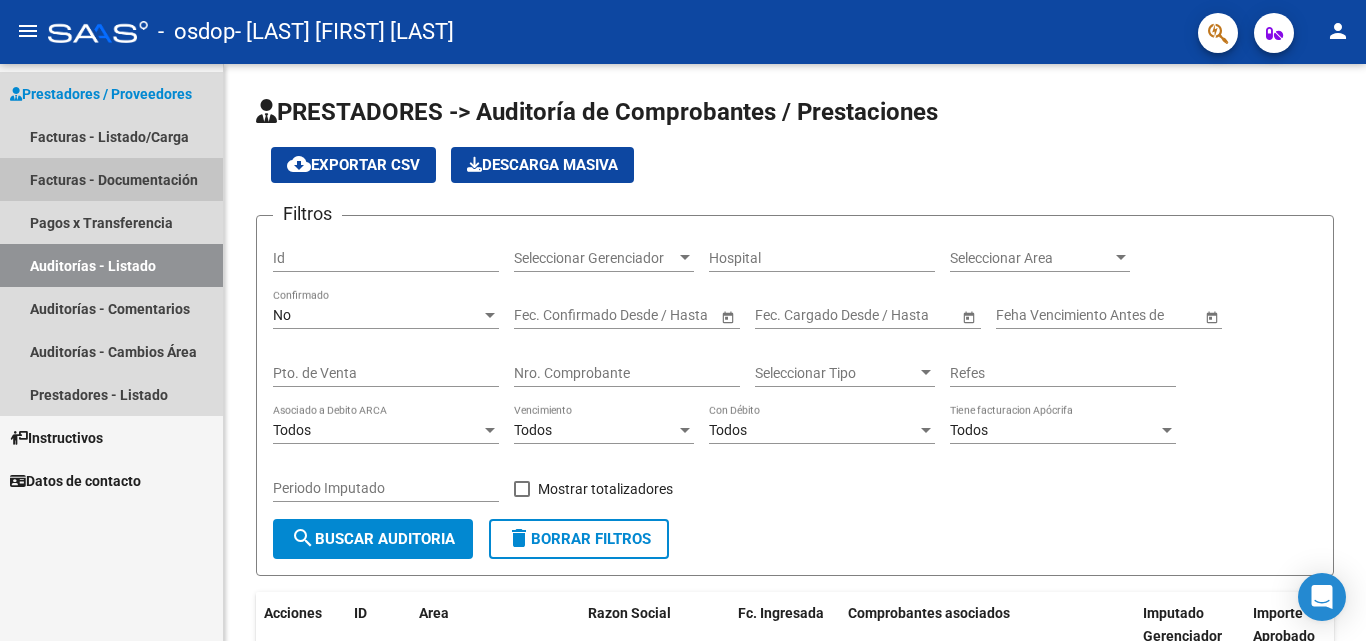 click on "Facturas - Documentación" at bounding box center (111, 179) 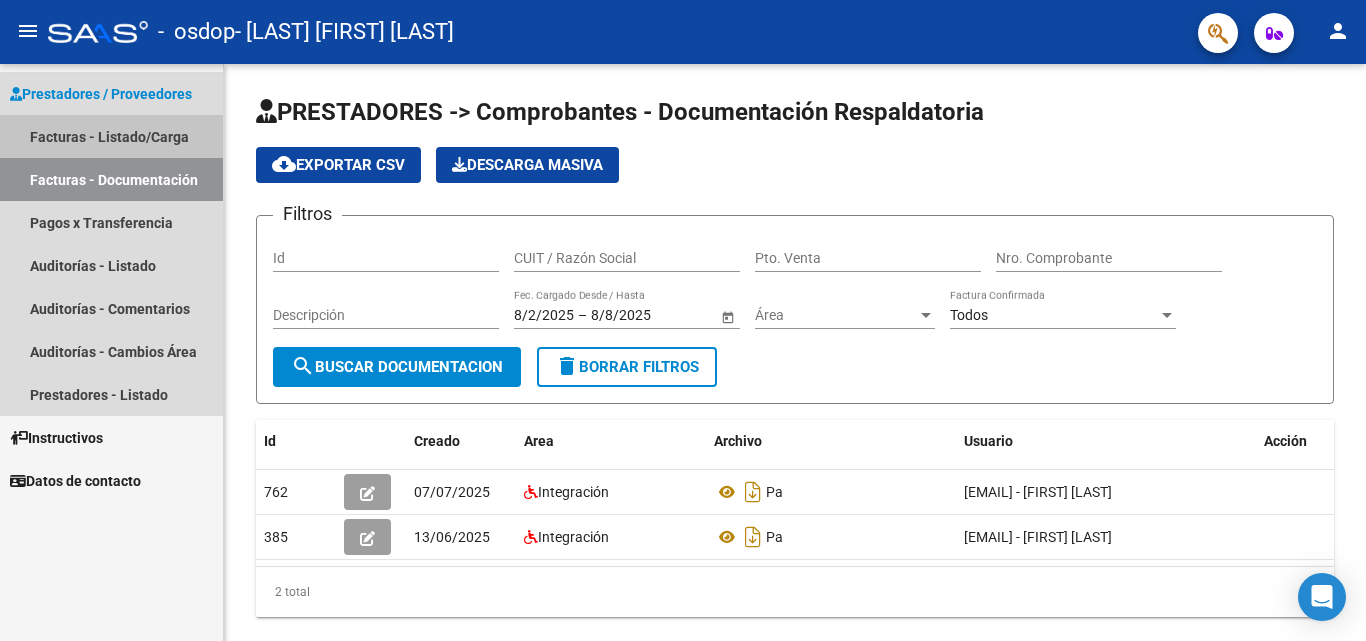 click on "Facturas - Listado/Carga" at bounding box center (111, 136) 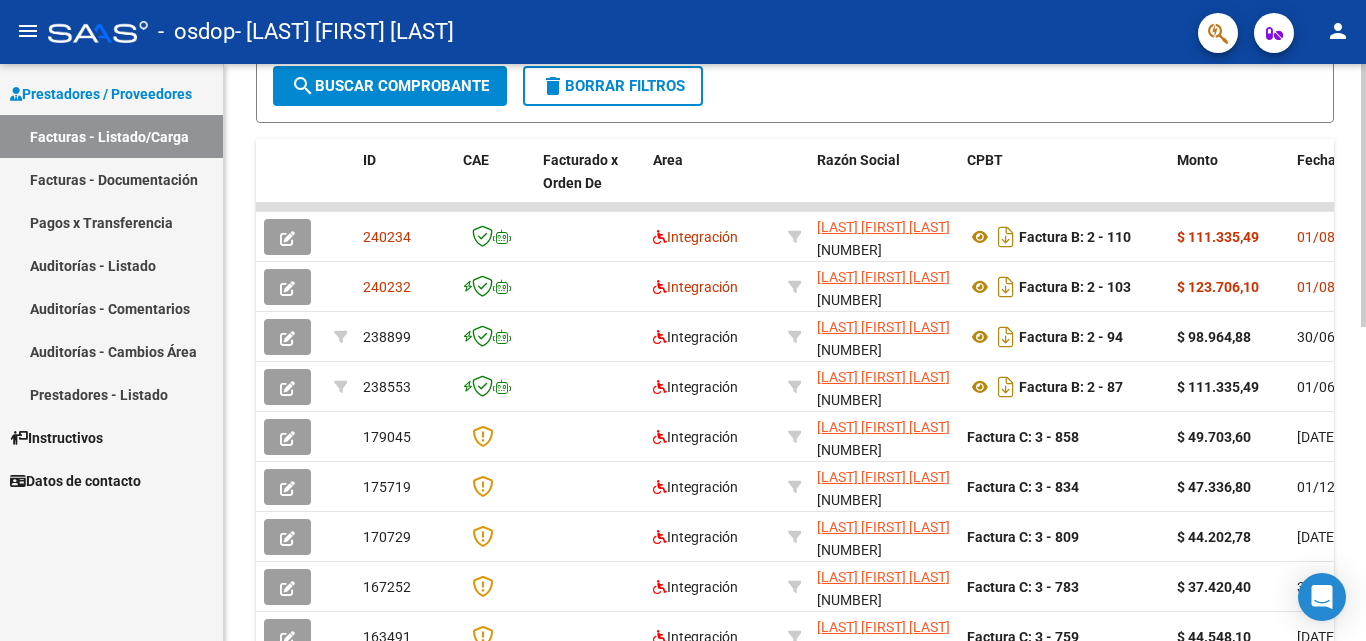 click 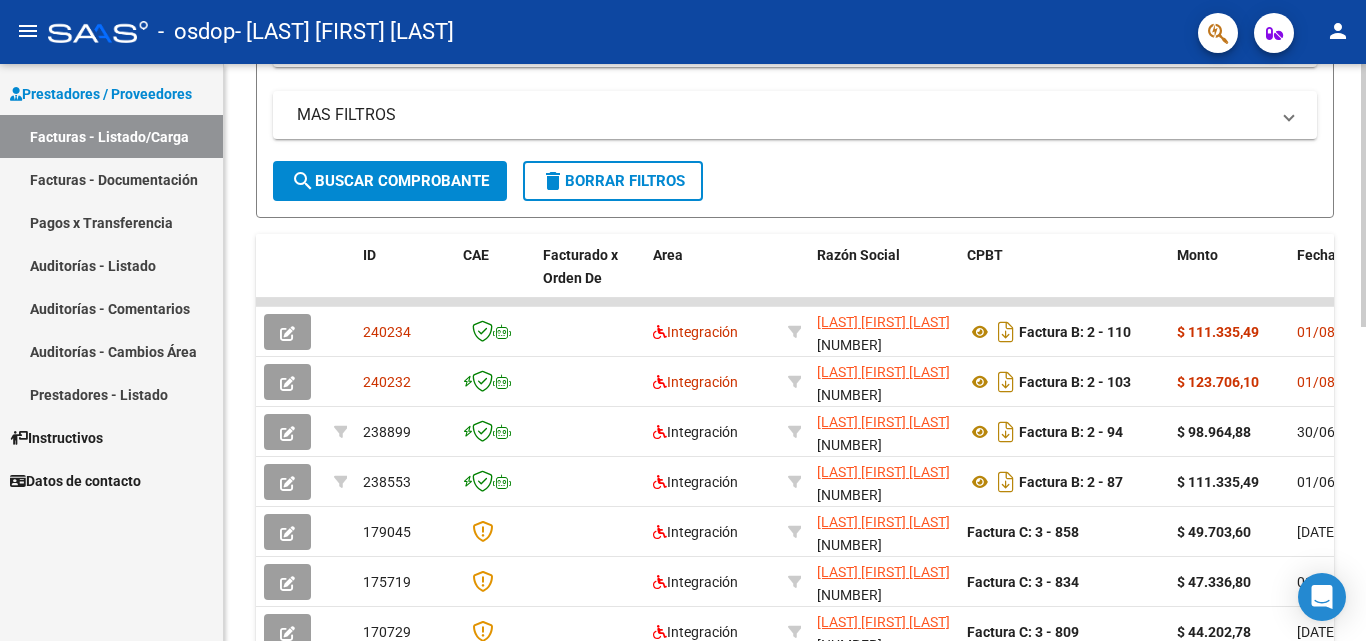 scroll, scrollTop: 382, scrollLeft: 0, axis: vertical 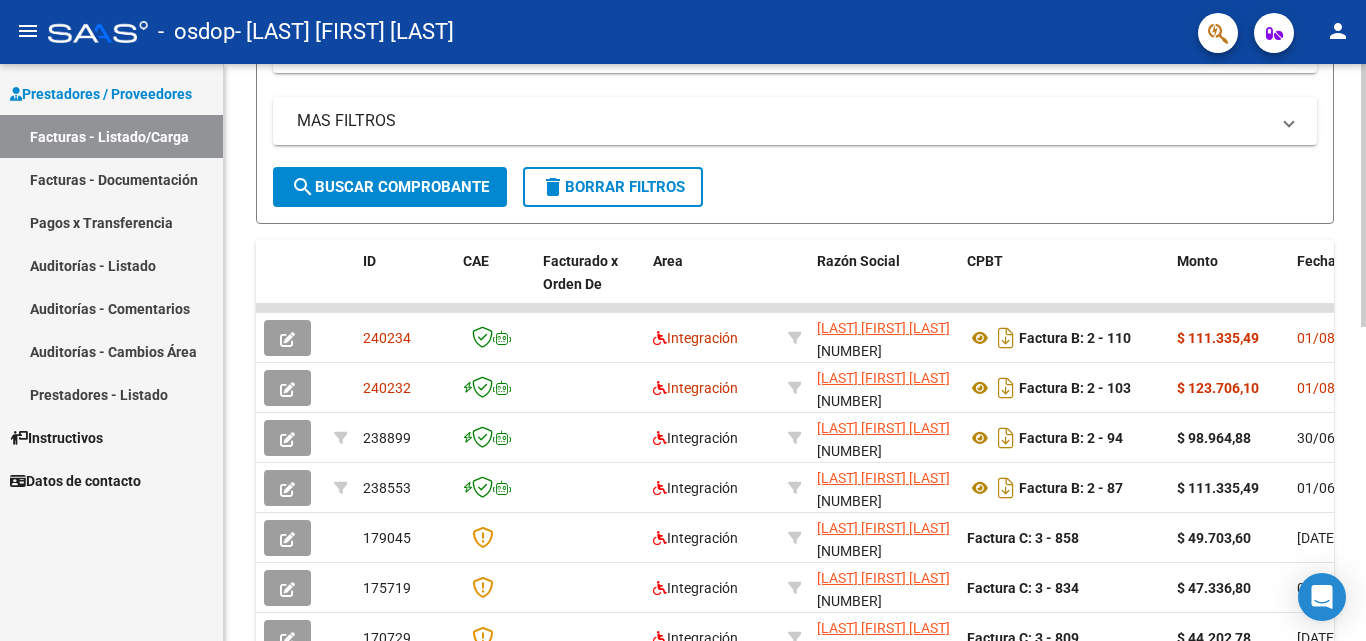 click 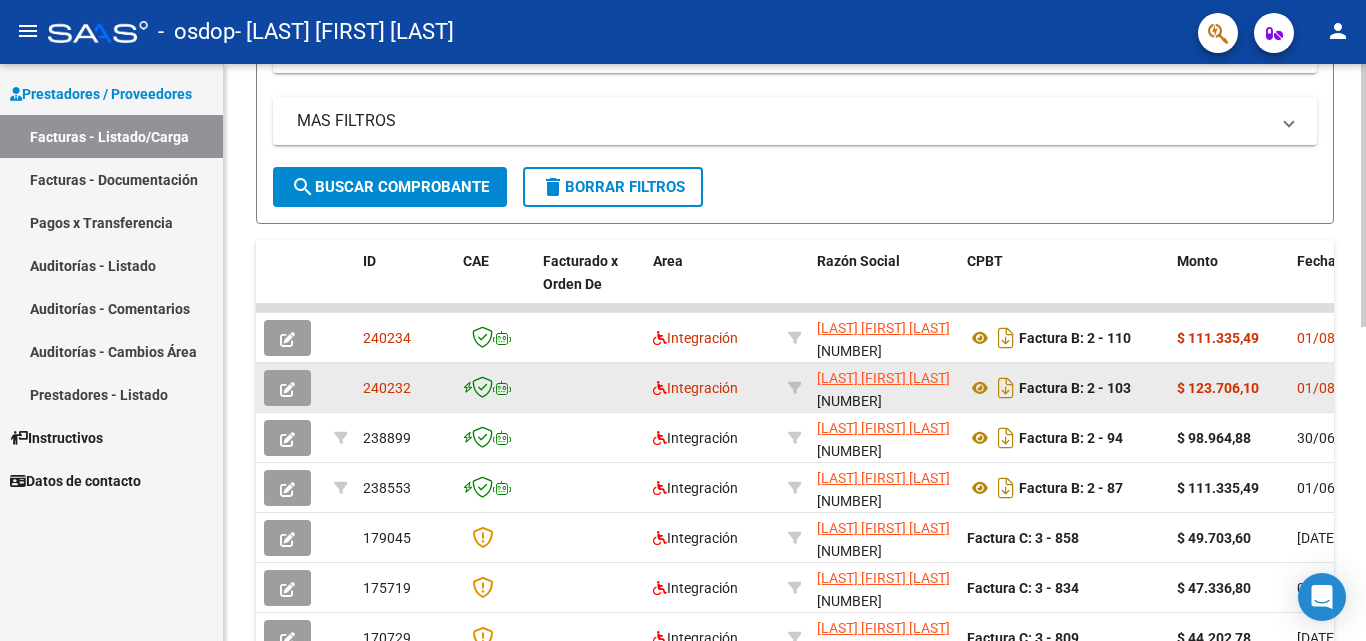 click 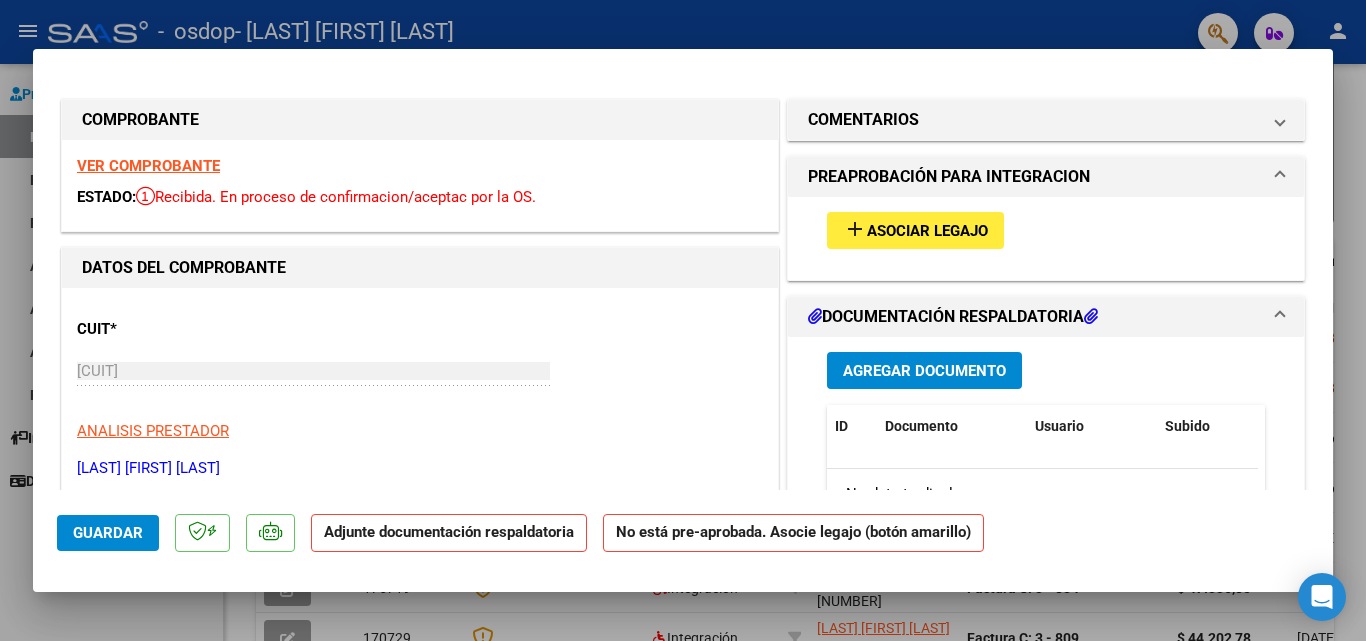 click at bounding box center (683, 320) 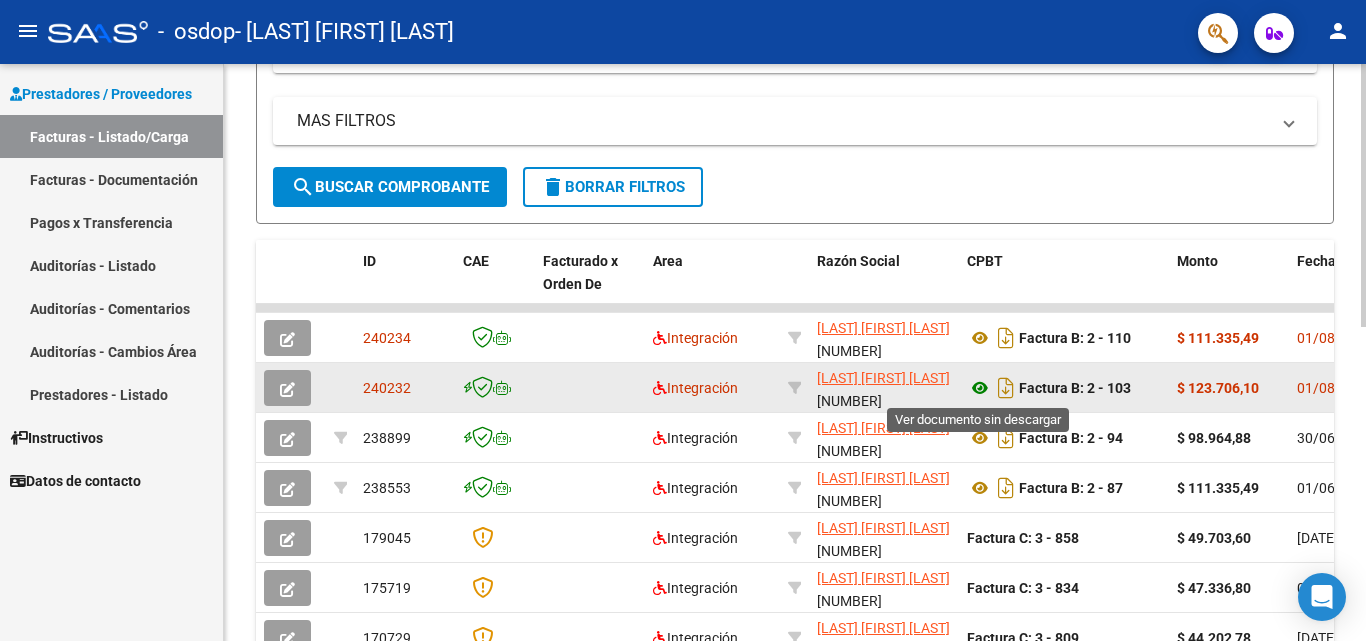 click 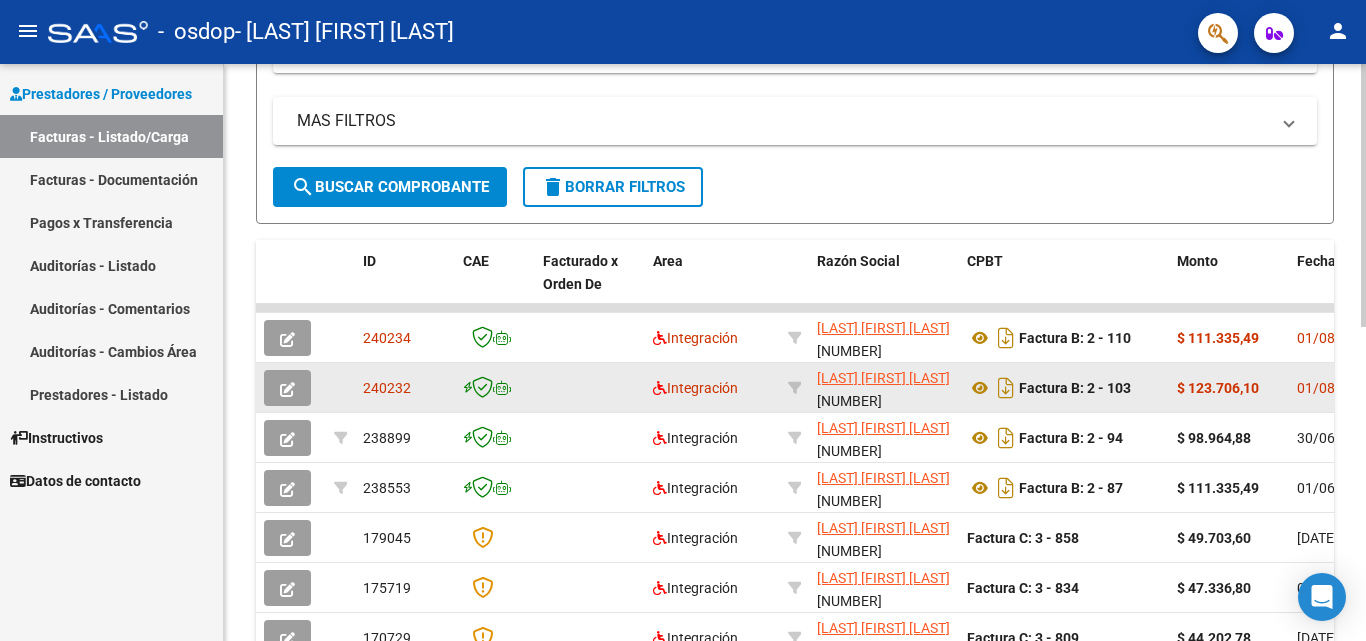 click on "[NUMERIC_ID]" 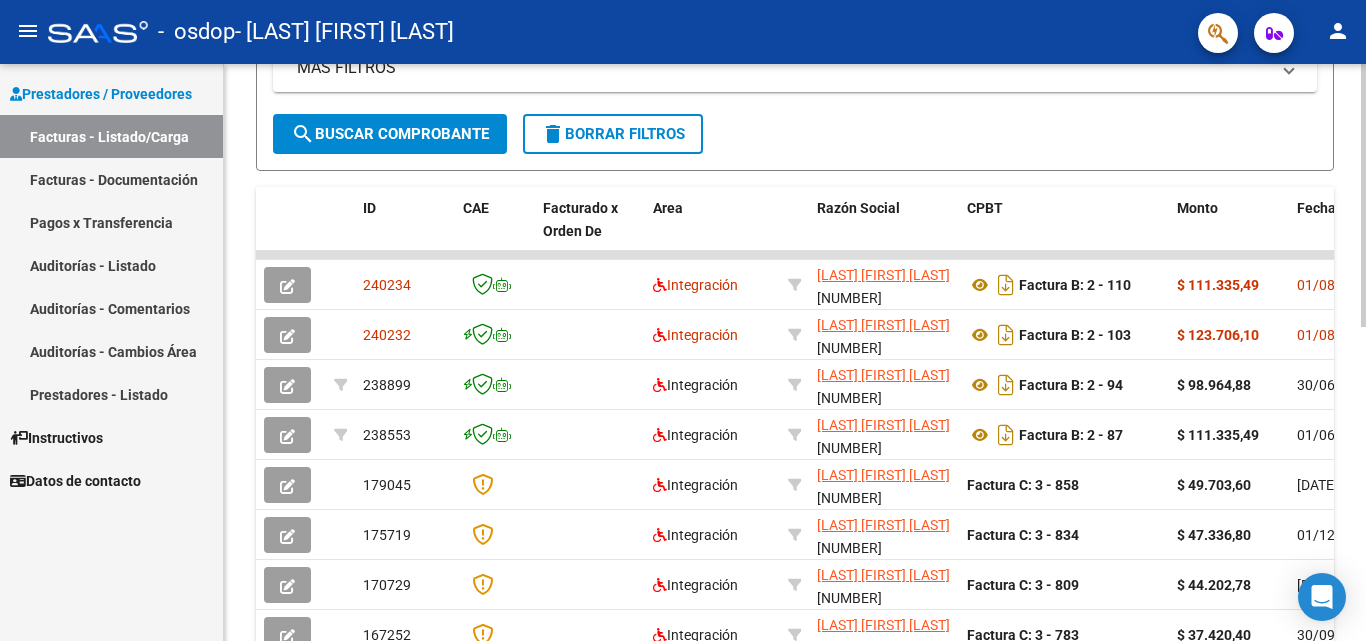 scroll, scrollTop: 441, scrollLeft: 0, axis: vertical 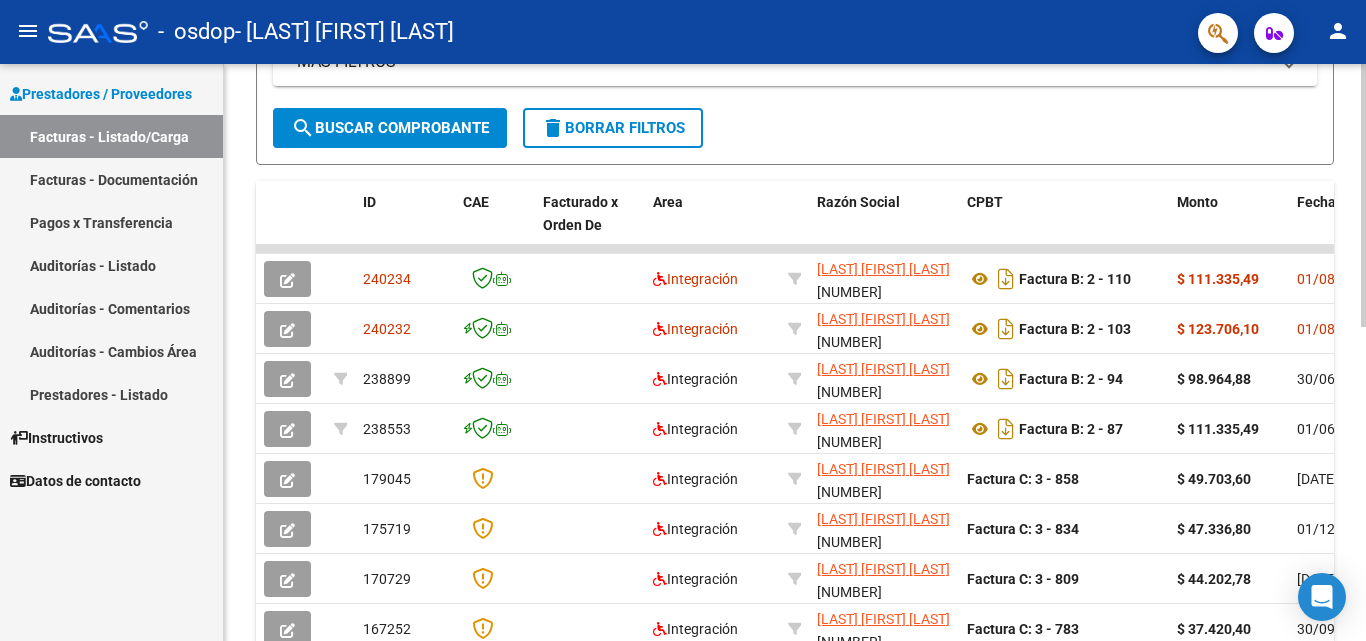 click 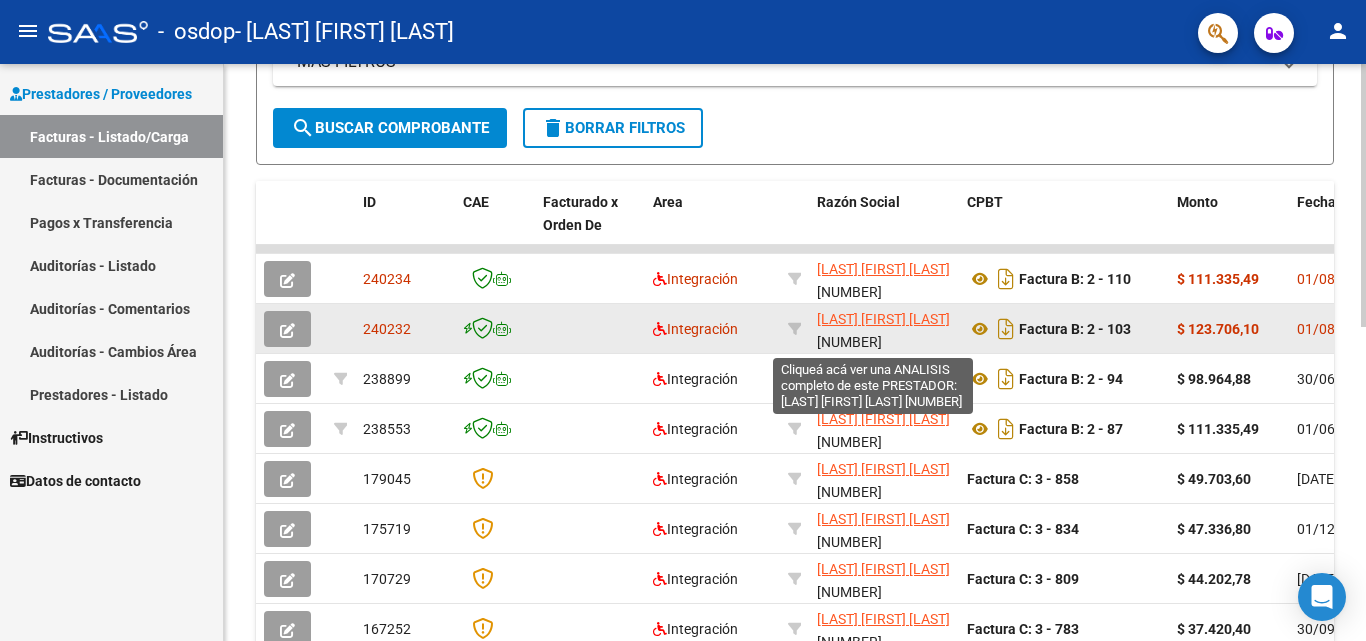 click on "[LAST] [FIRST] [LAST]" 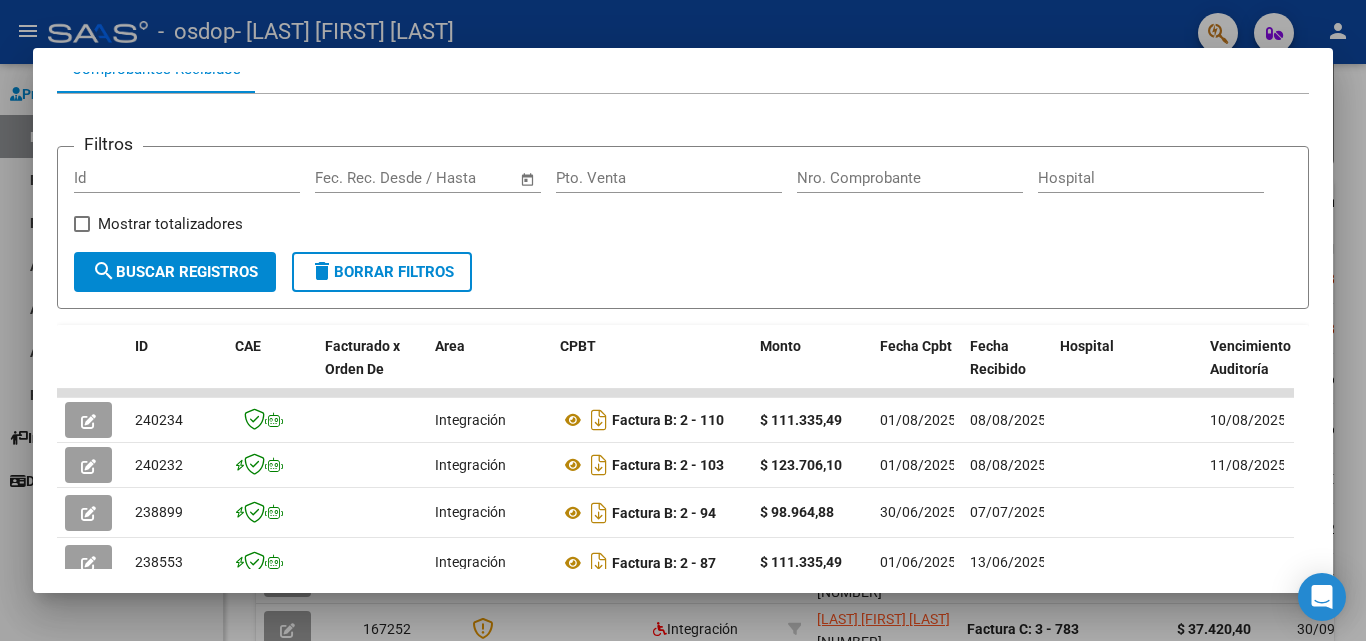 scroll, scrollTop: 243, scrollLeft: 0, axis: vertical 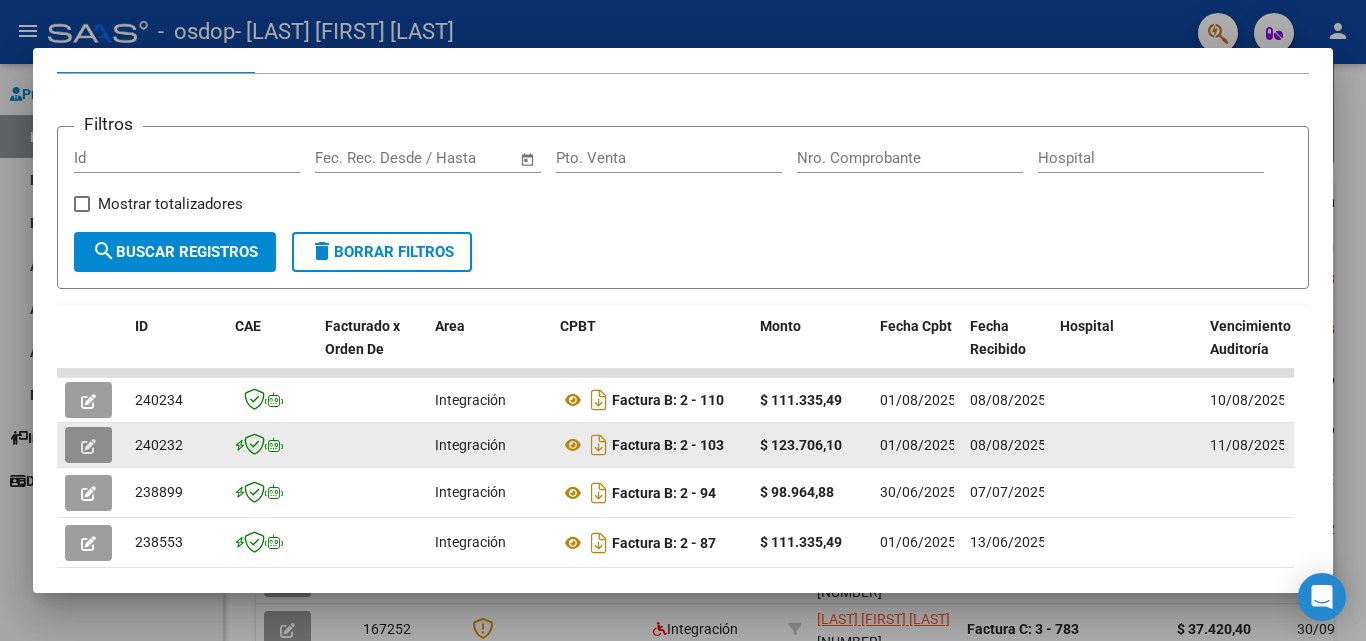 click 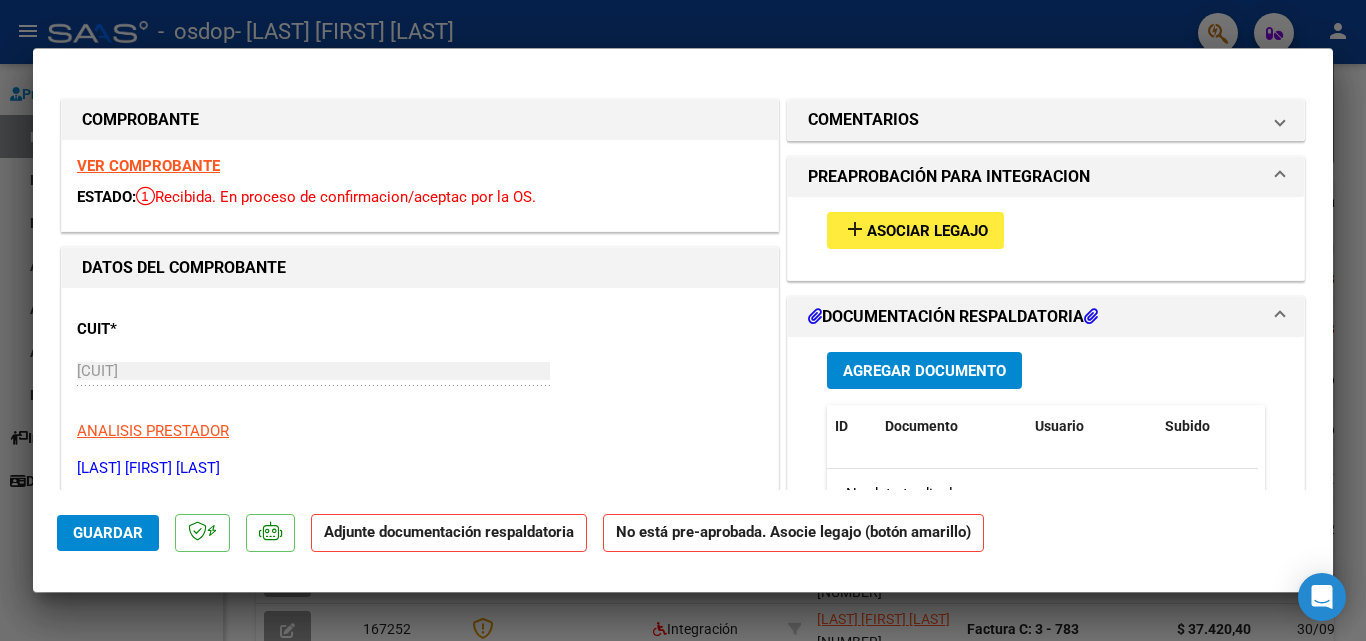 click on "VER COMPROBANTE" at bounding box center (148, 166) 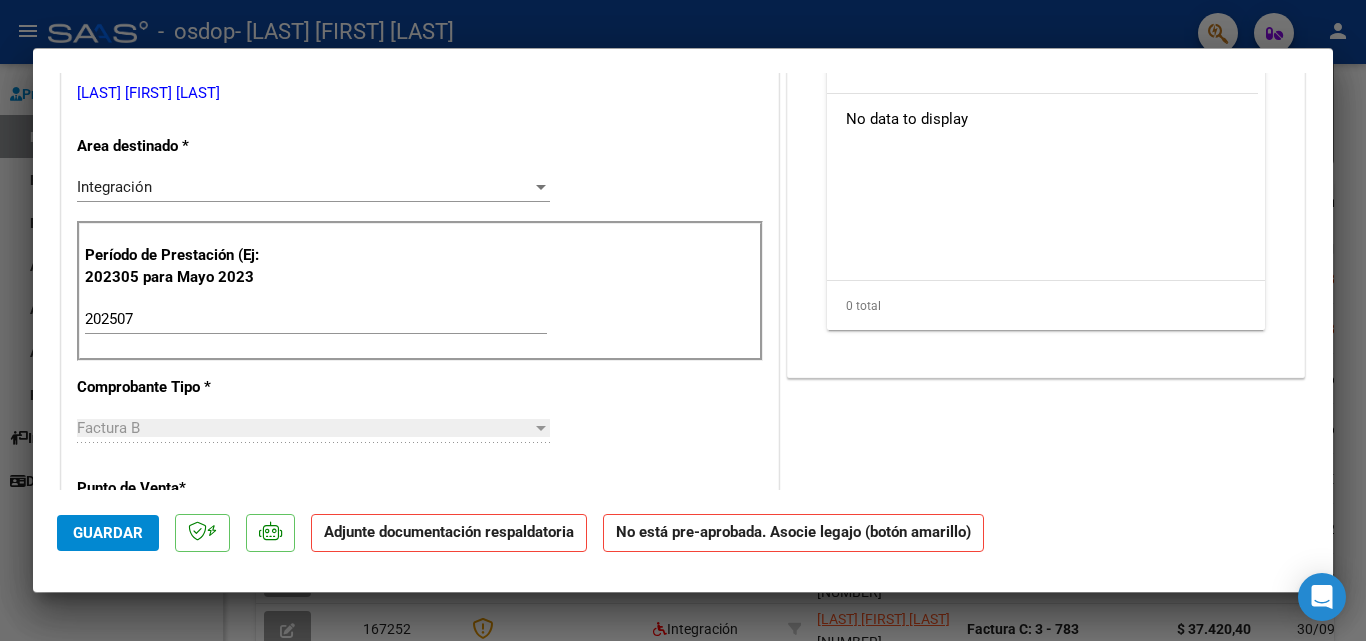 scroll, scrollTop: 0, scrollLeft: 0, axis: both 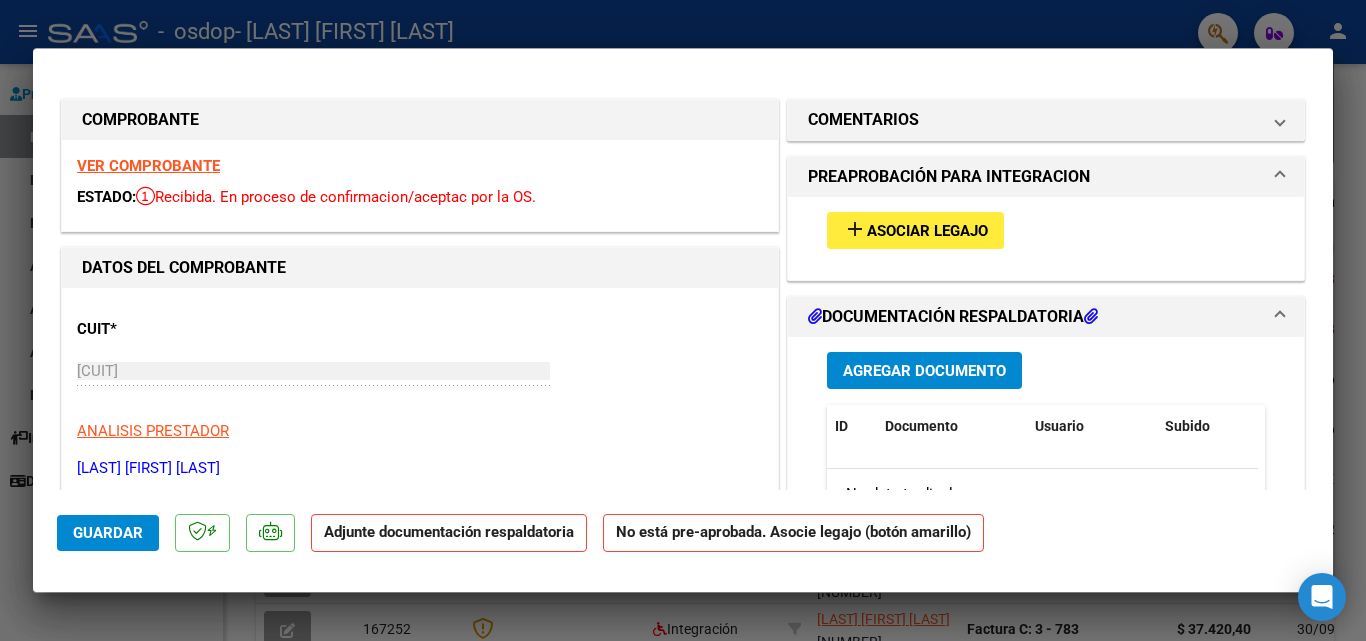 click at bounding box center [683, 320] 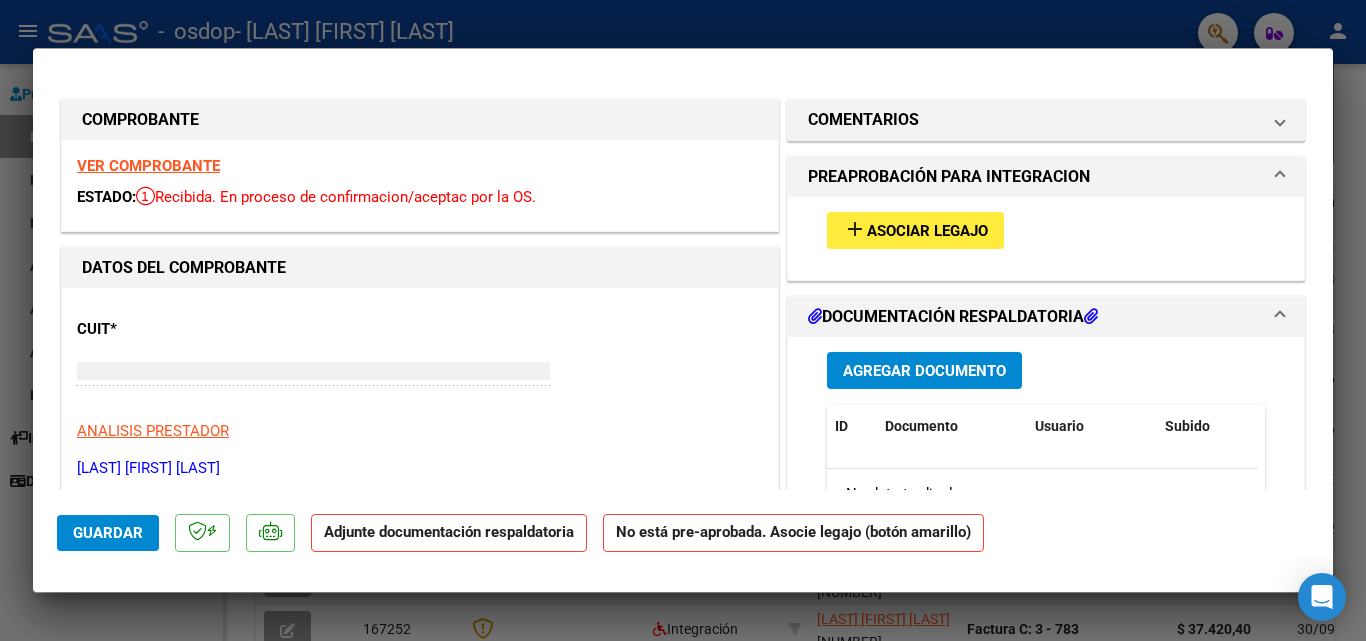 type 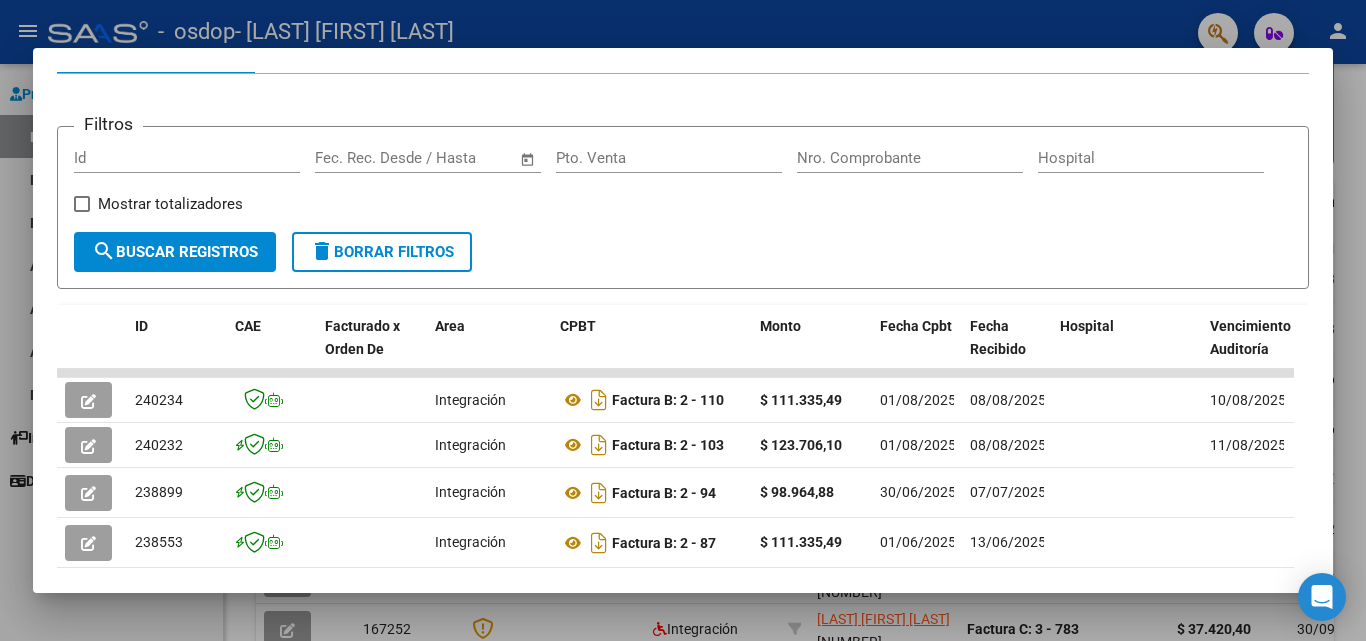 click at bounding box center (683, 320) 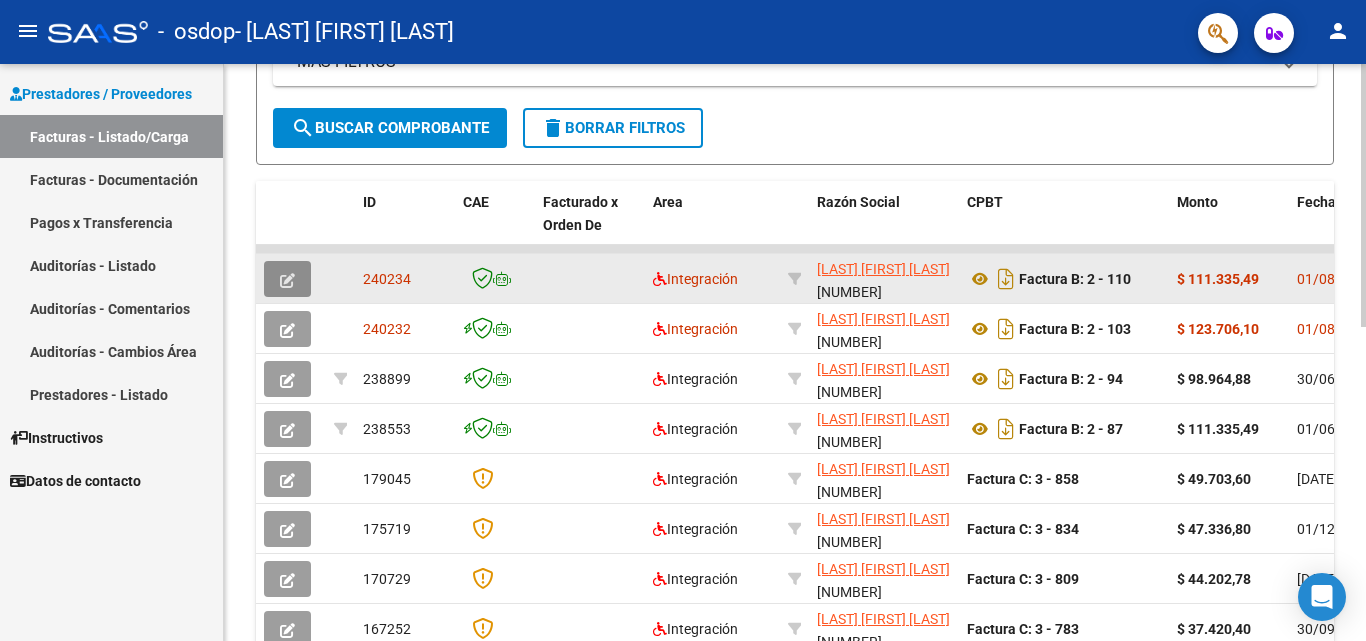 click 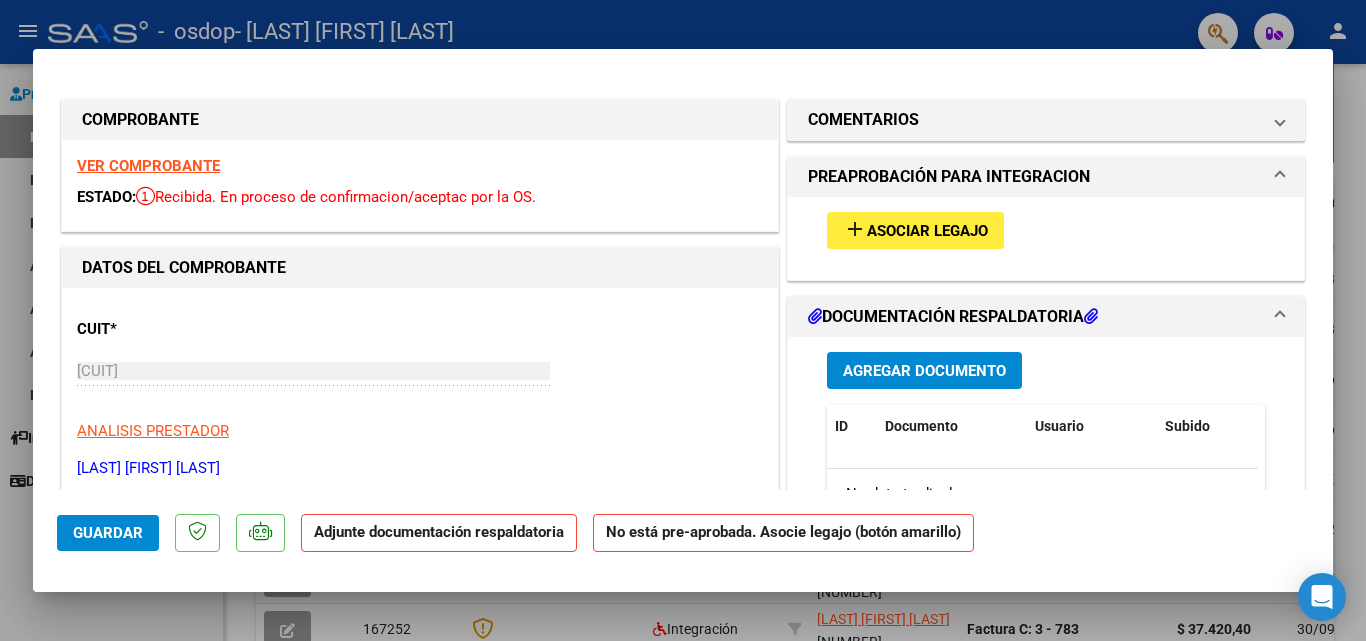 click on "Adjunte documentación respaldatoria" 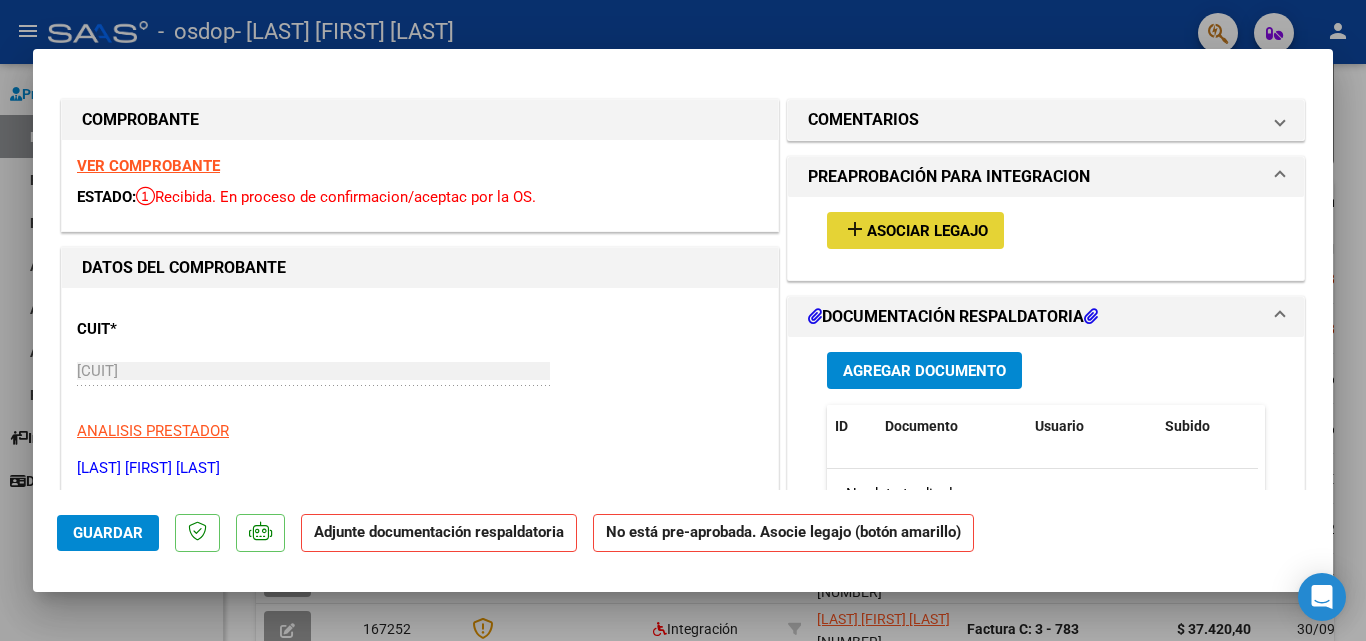 click on "add" at bounding box center [855, 229] 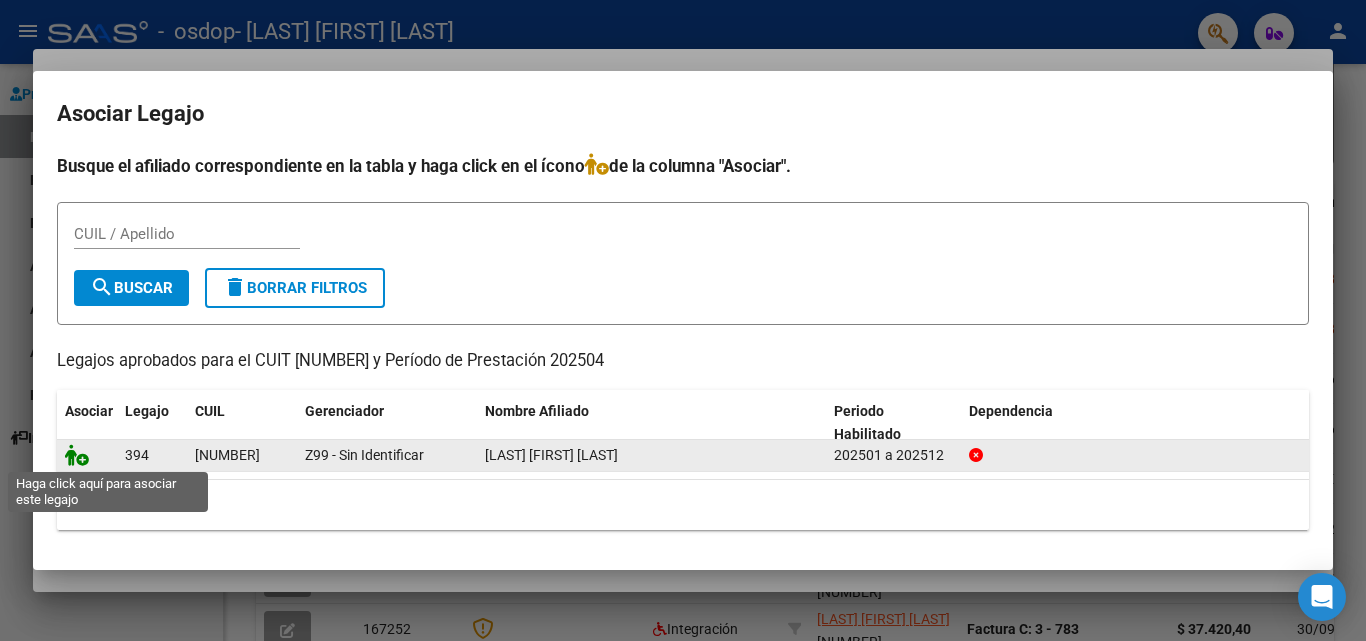 click 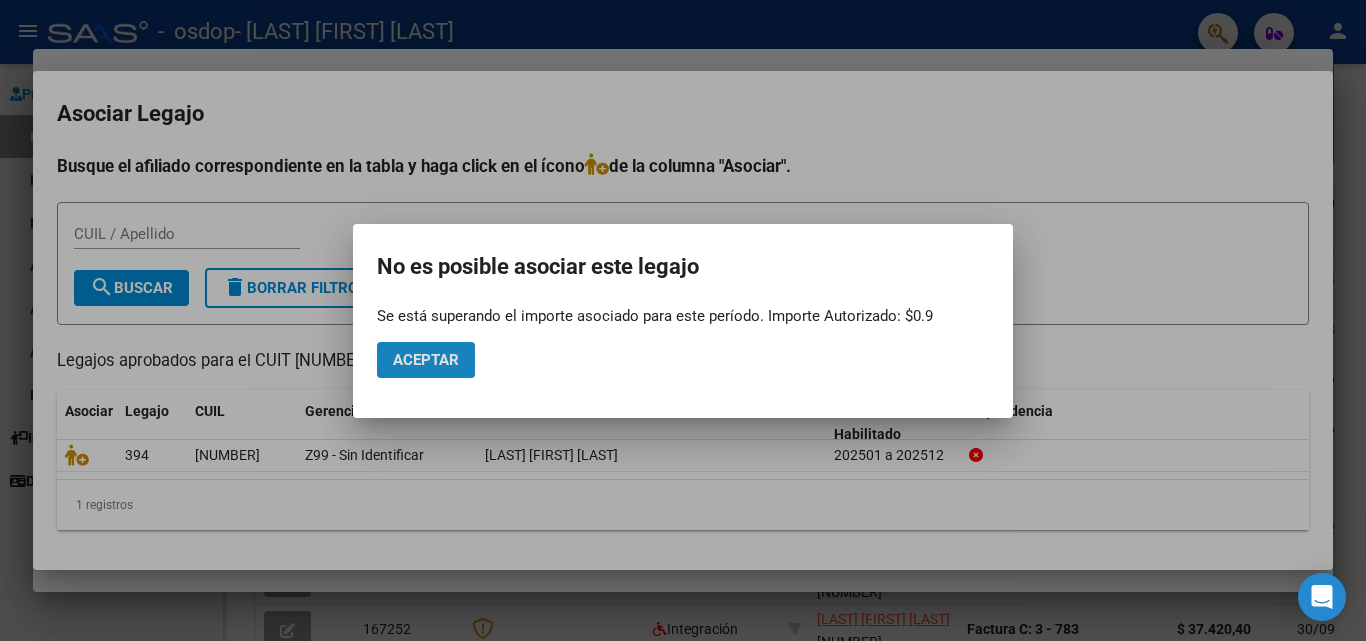 click on "Aceptar" 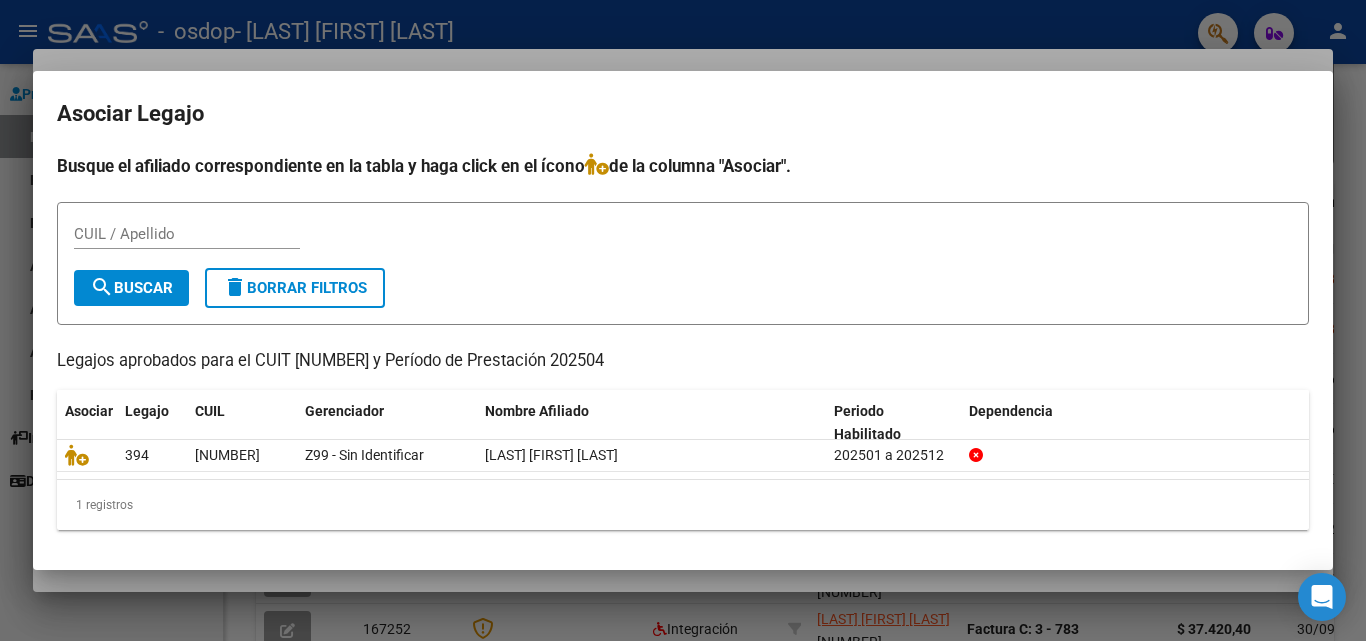 click at bounding box center (683, 320) 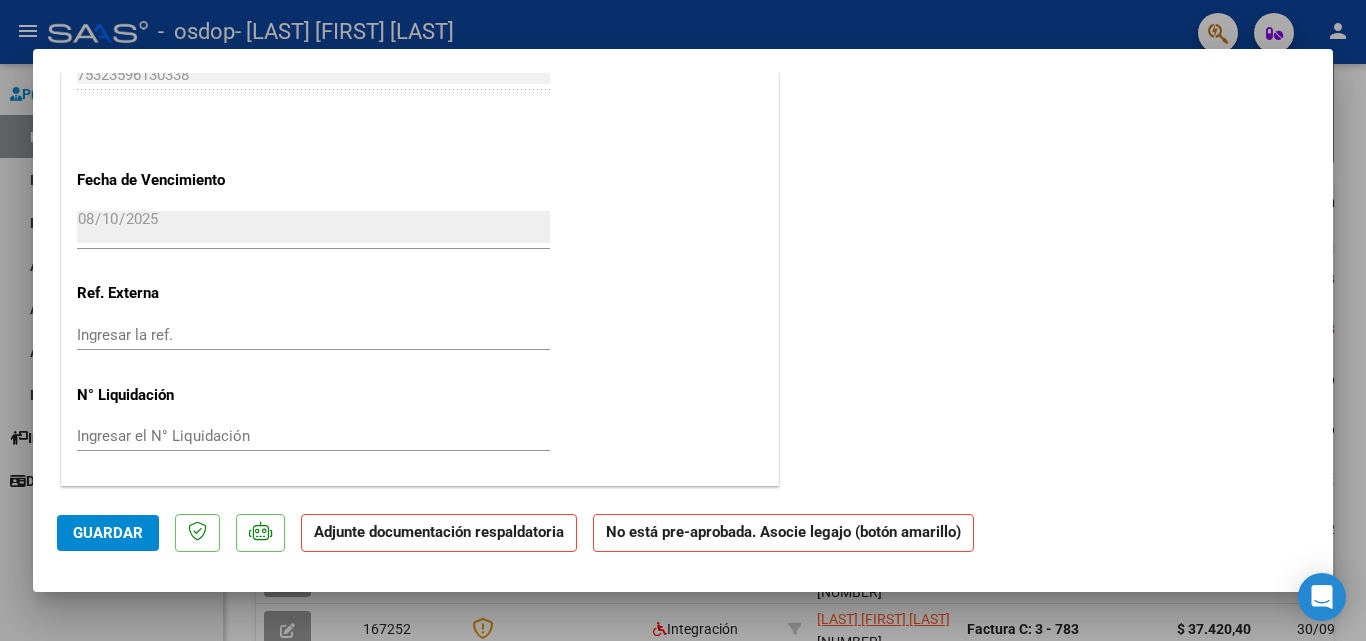 scroll, scrollTop: 0, scrollLeft: 0, axis: both 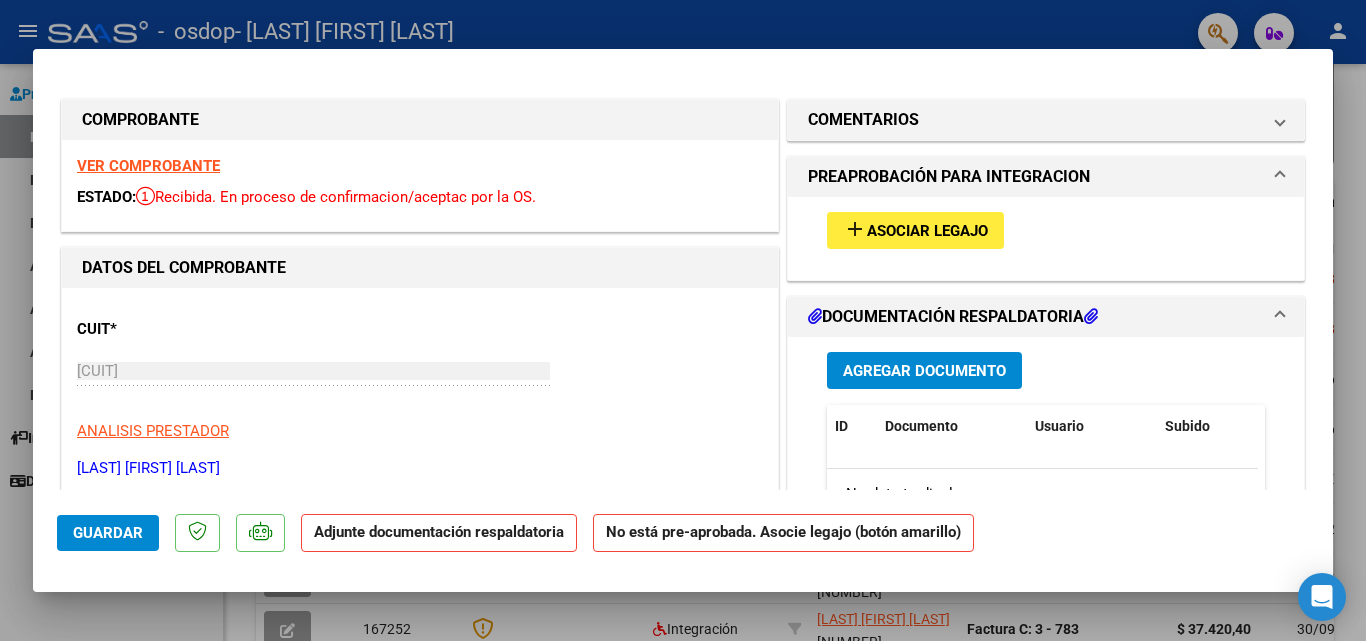 click at bounding box center [683, 320] 